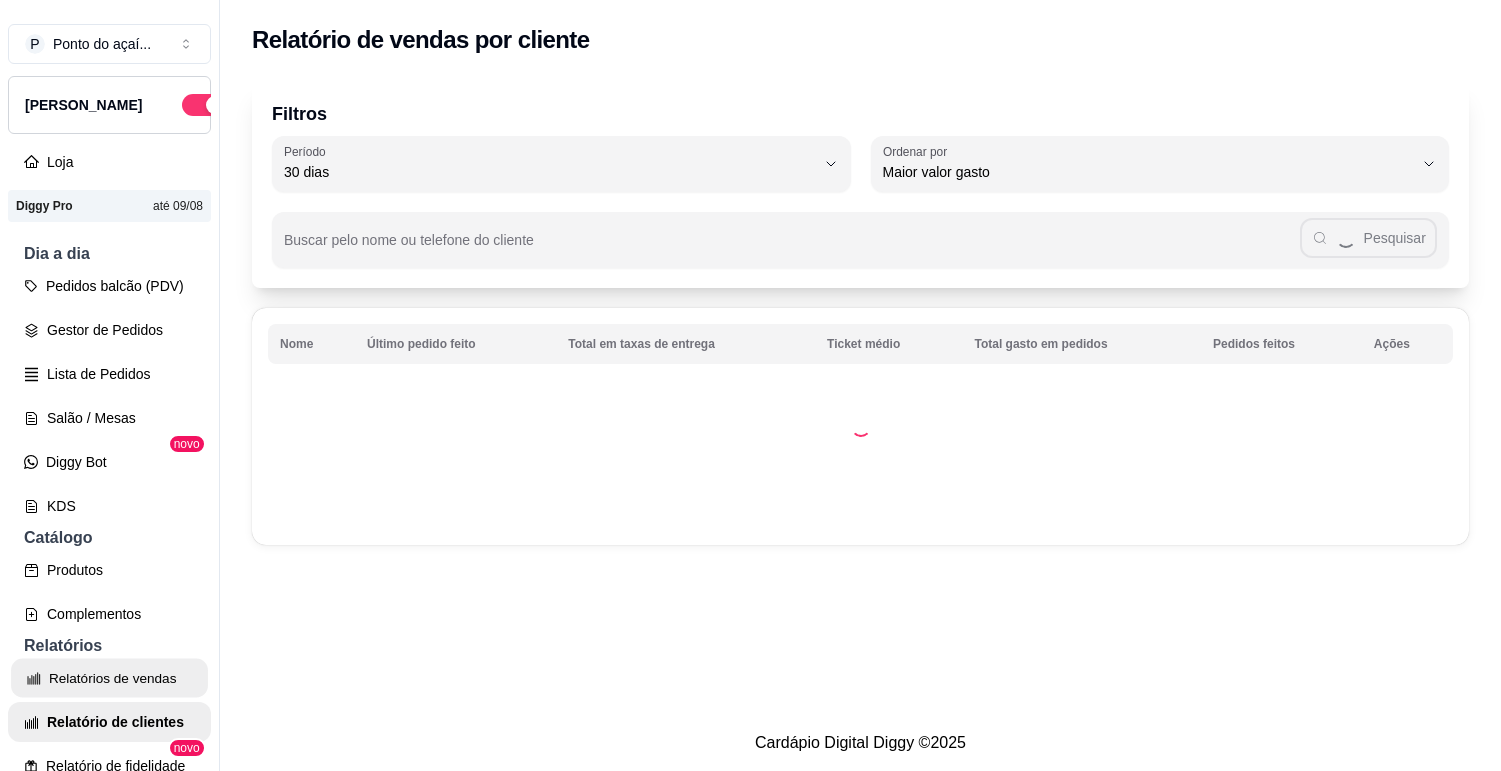 select on "30" 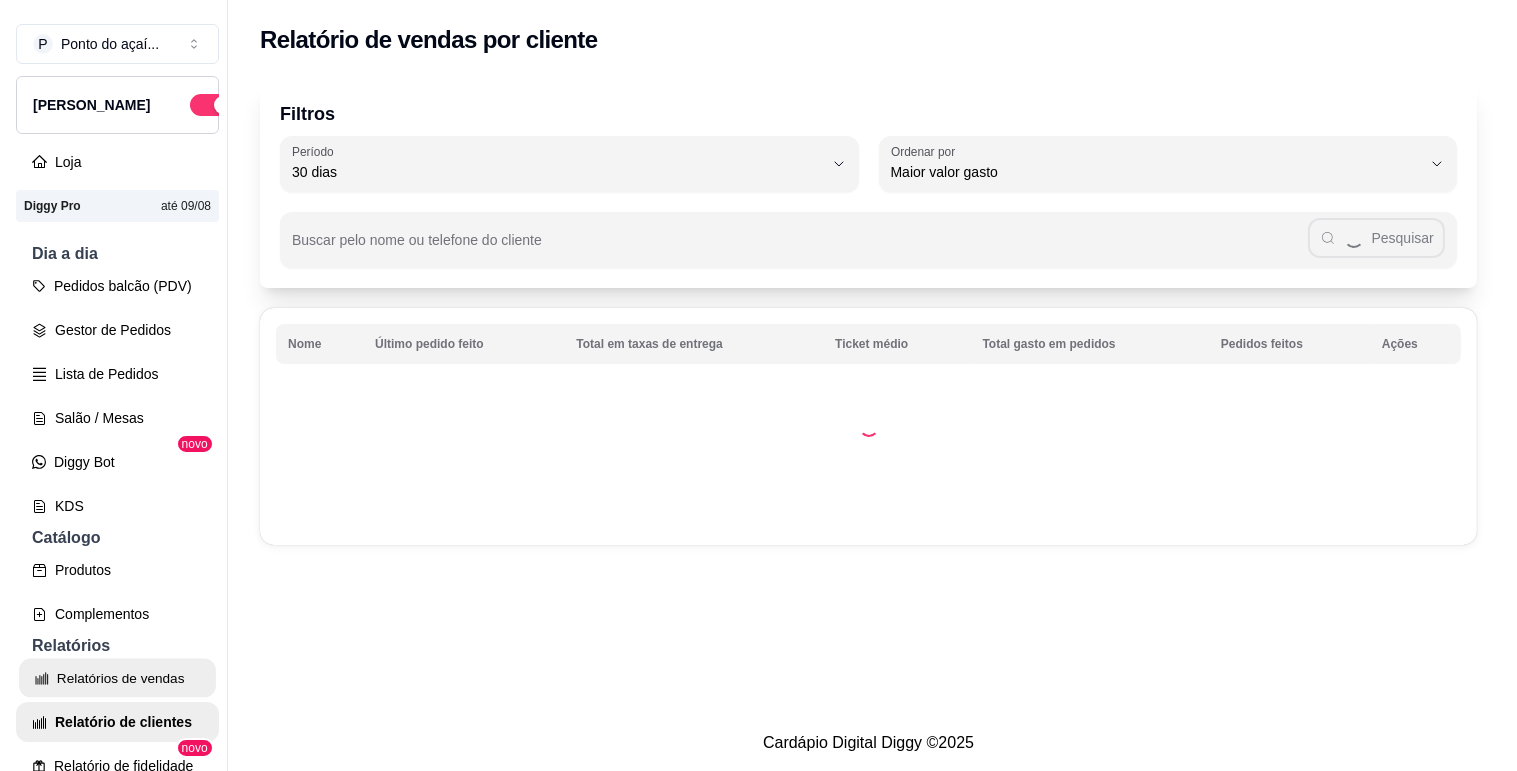 scroll, scrollTop: 111, scrollLeft: 0, axis: vertical 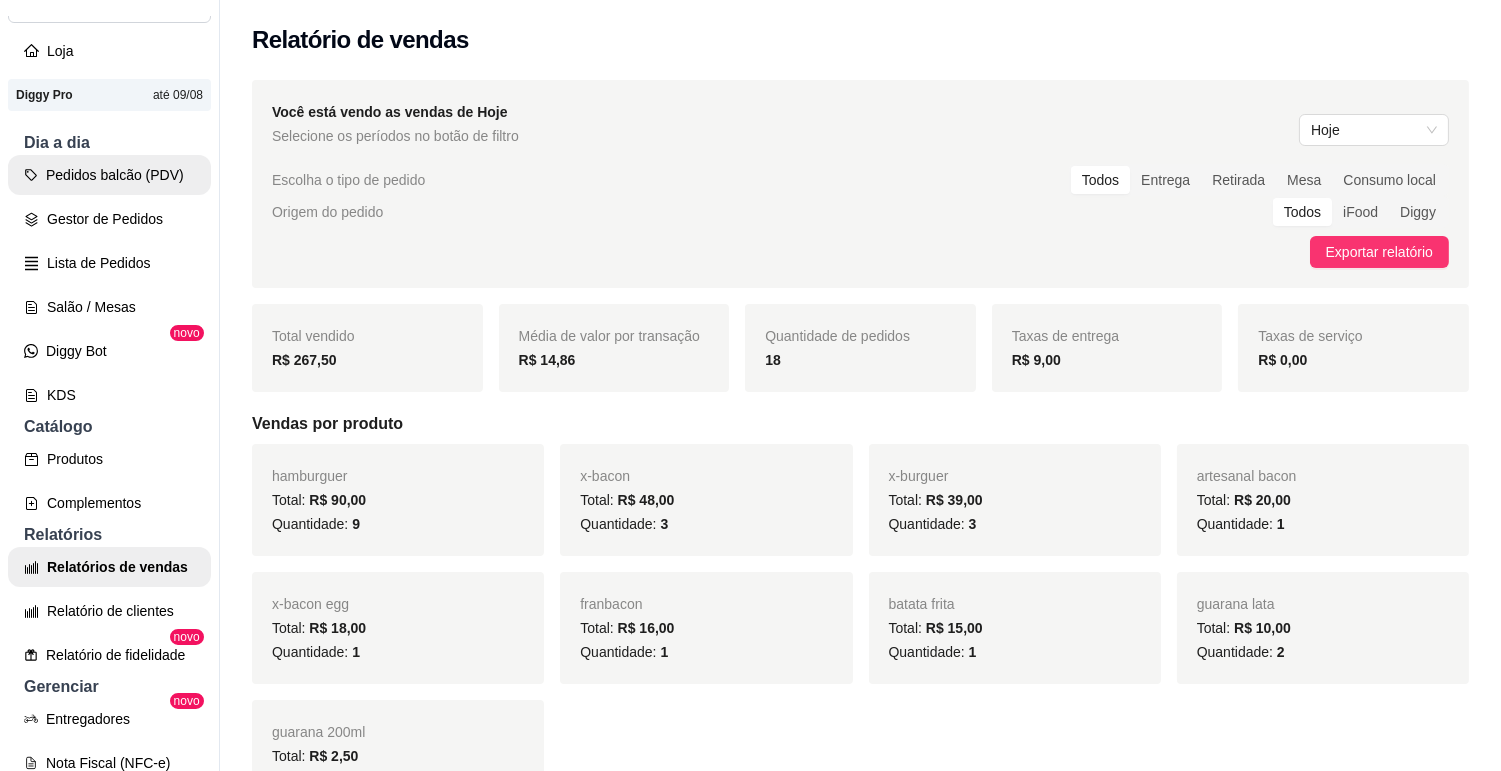 click on "Pedidos balcão (PDV)" at bounding box center [109, 175] 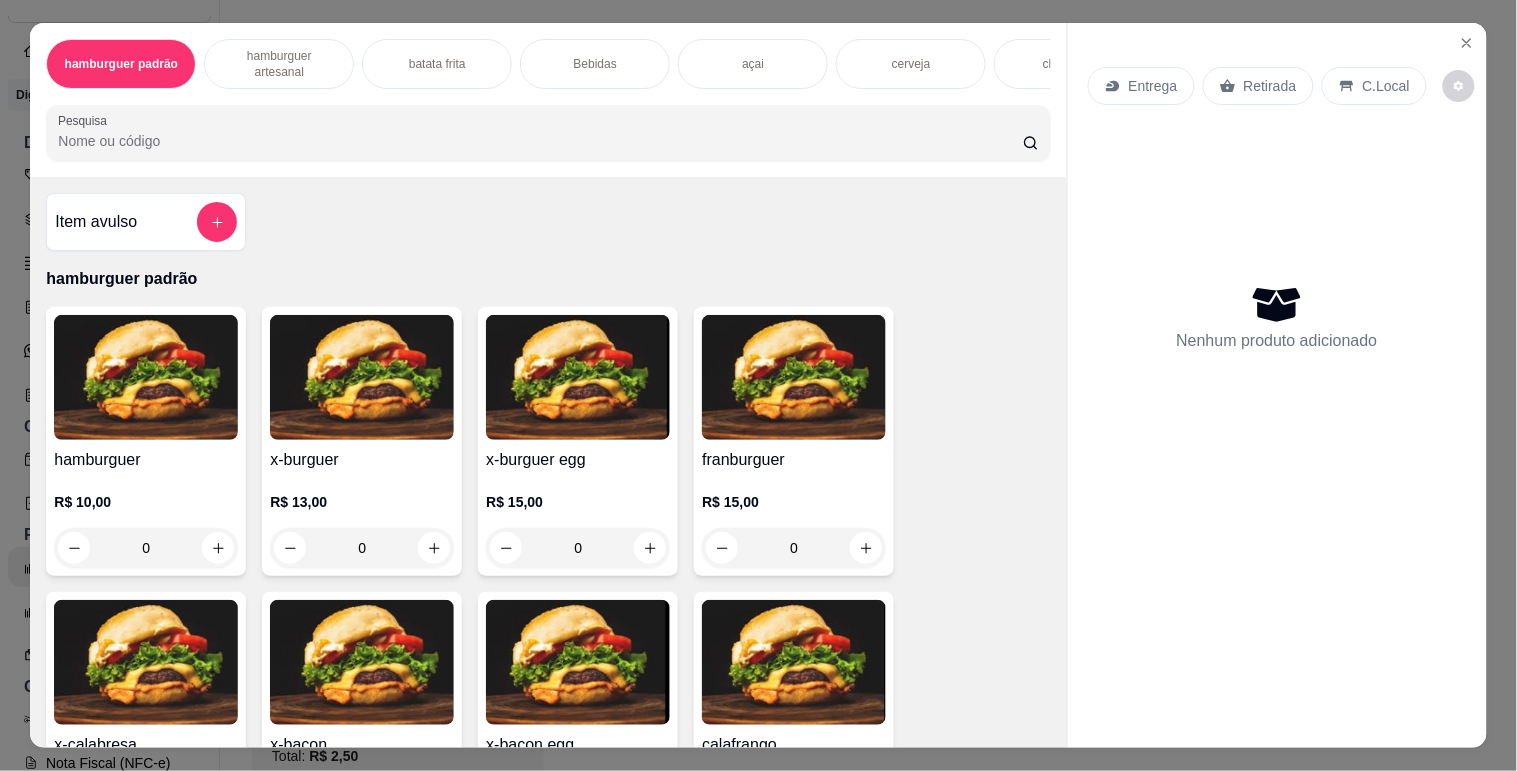 click at bounding box center [146, 377] 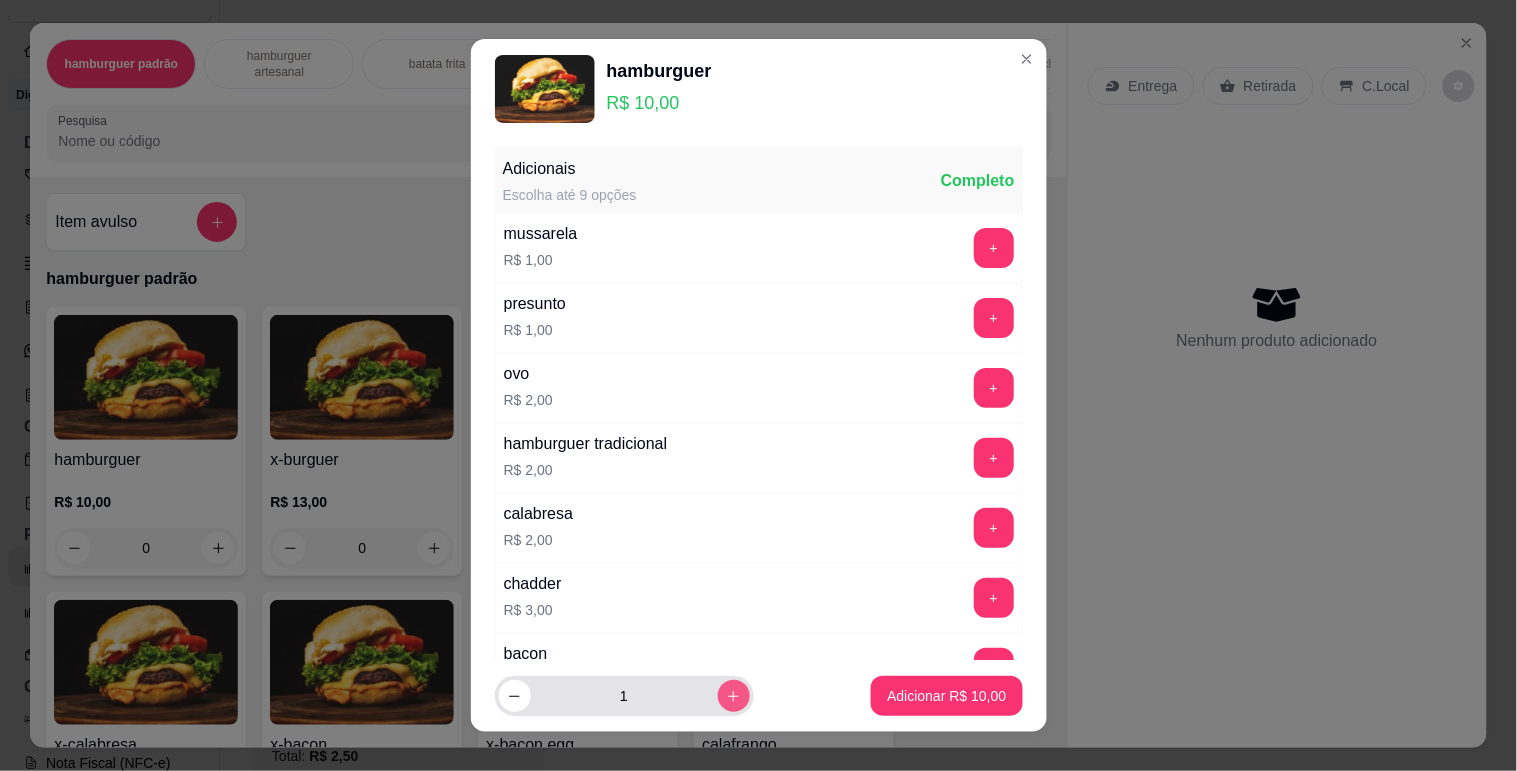 click 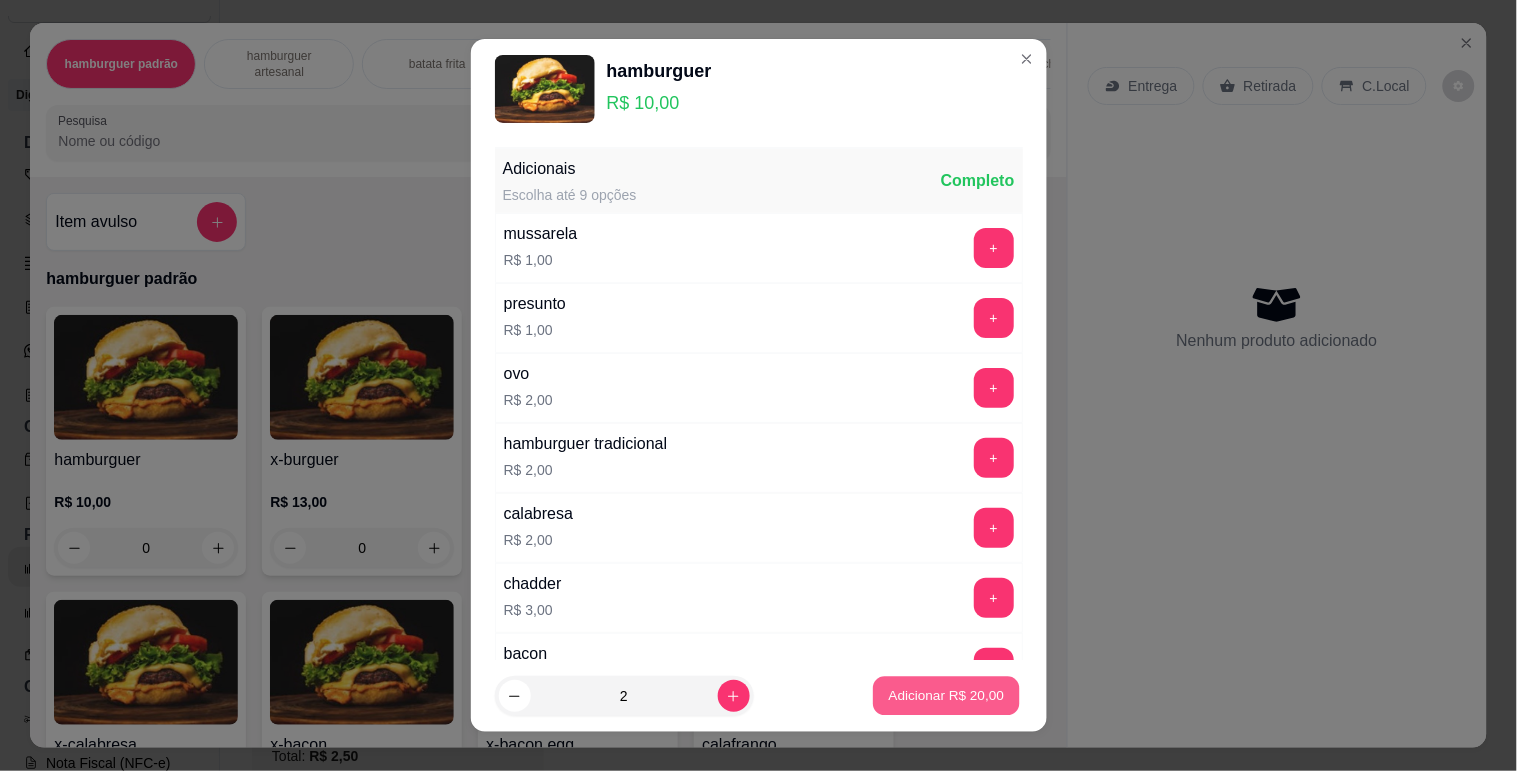 click on "Adicionar   R$ 20,00" at bounding box center [947, 696] 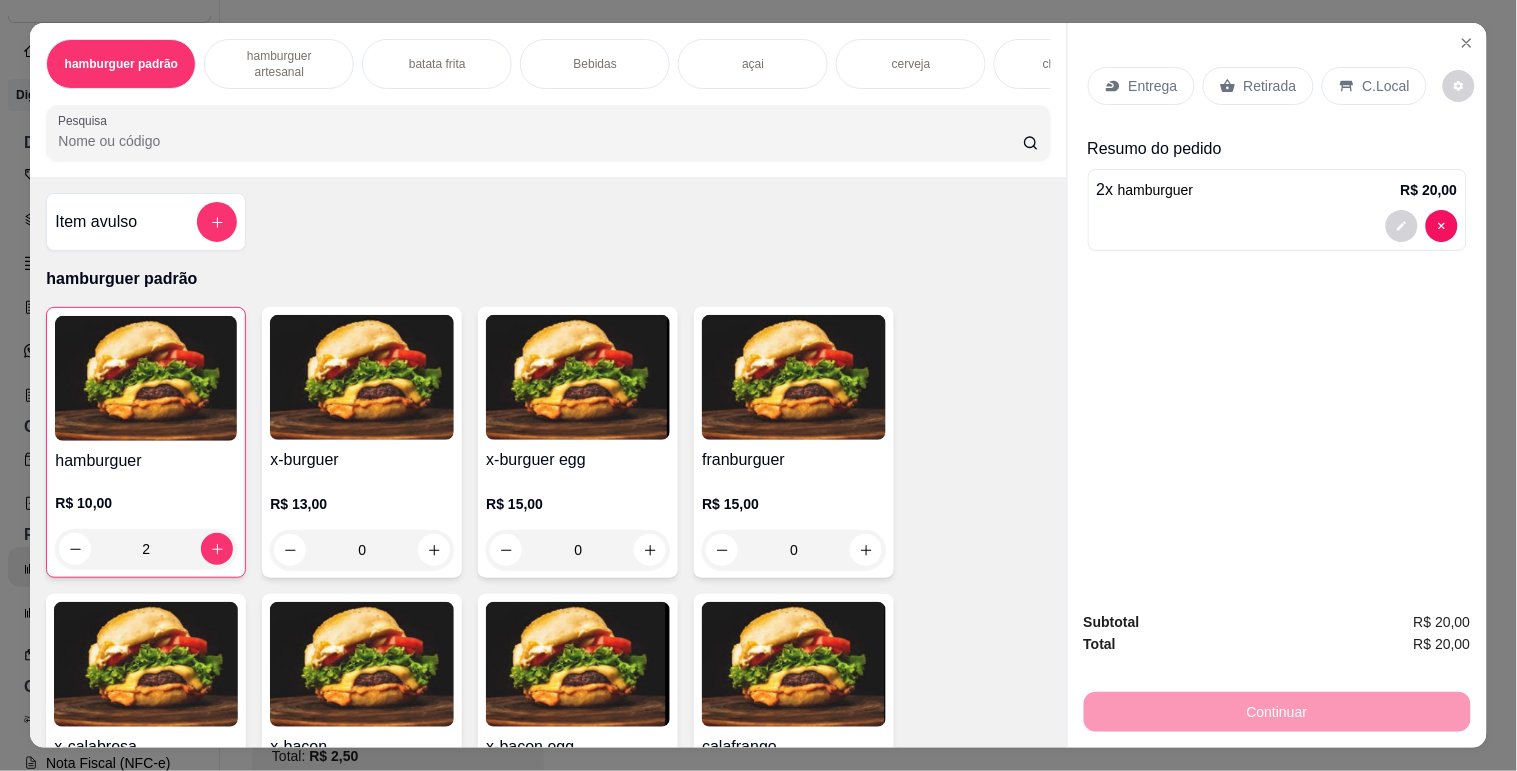 click on "Retirada" at bounding box center [1270, 86] 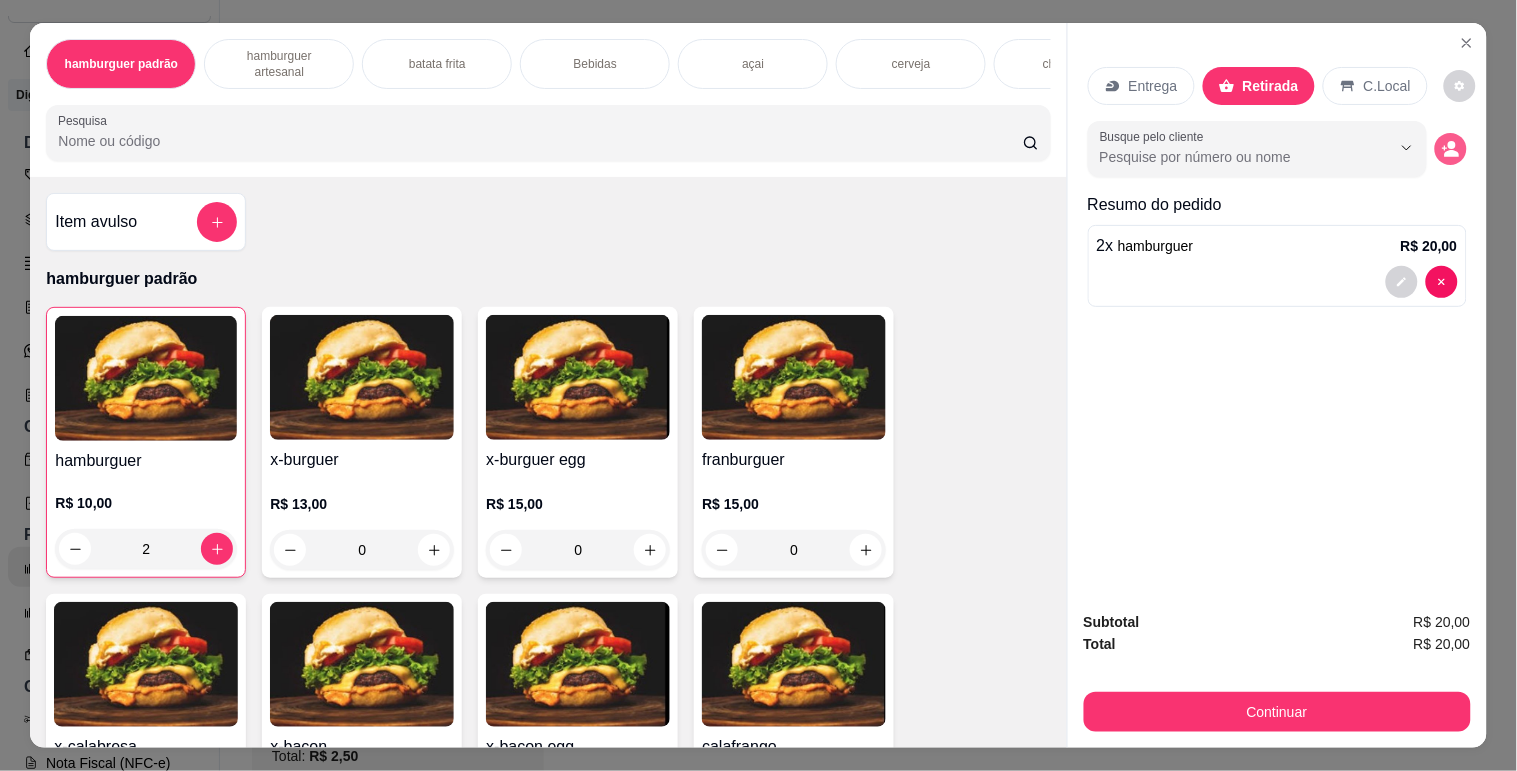 click 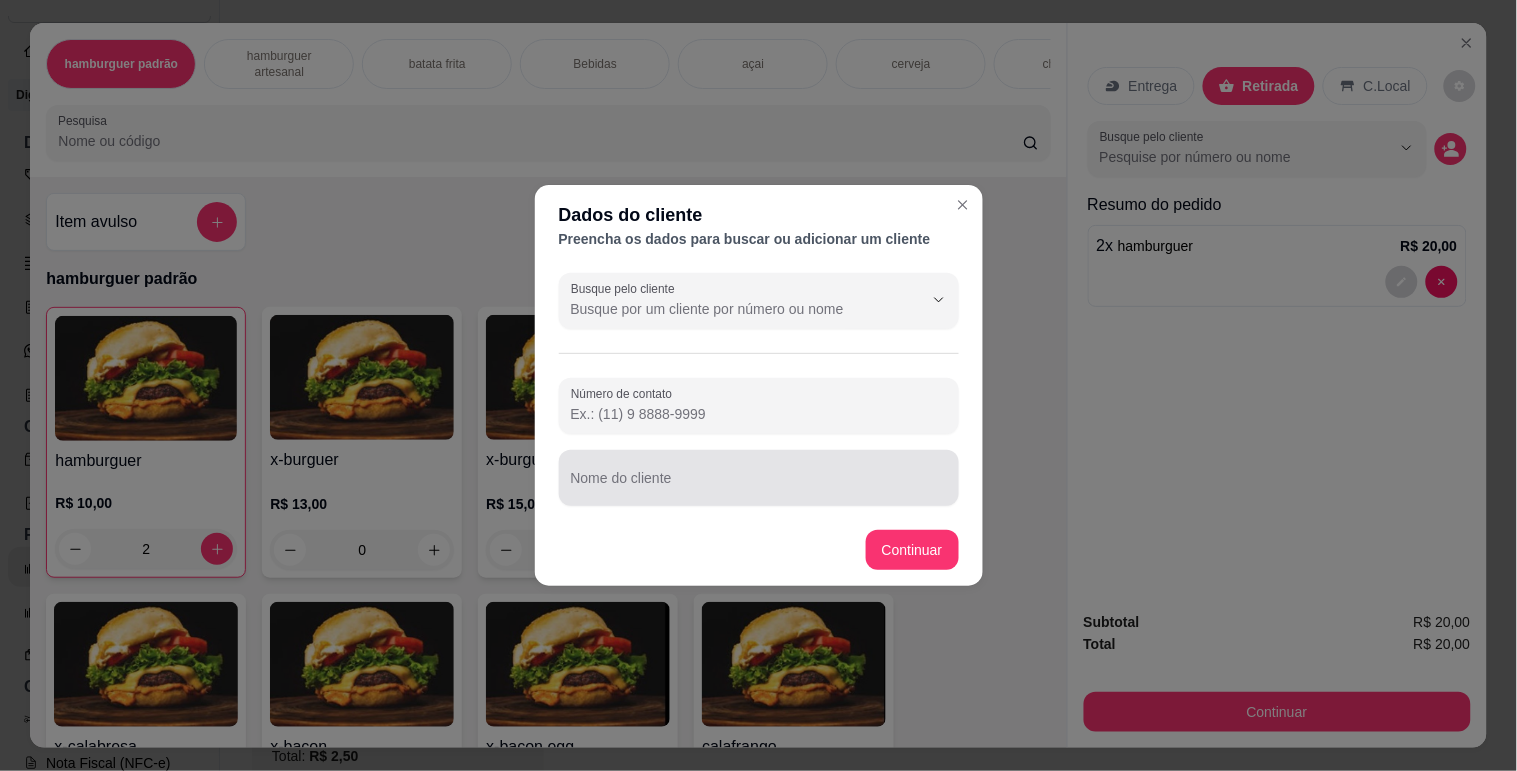 click on "Nome do cliente" at bounding box center [759, 478] 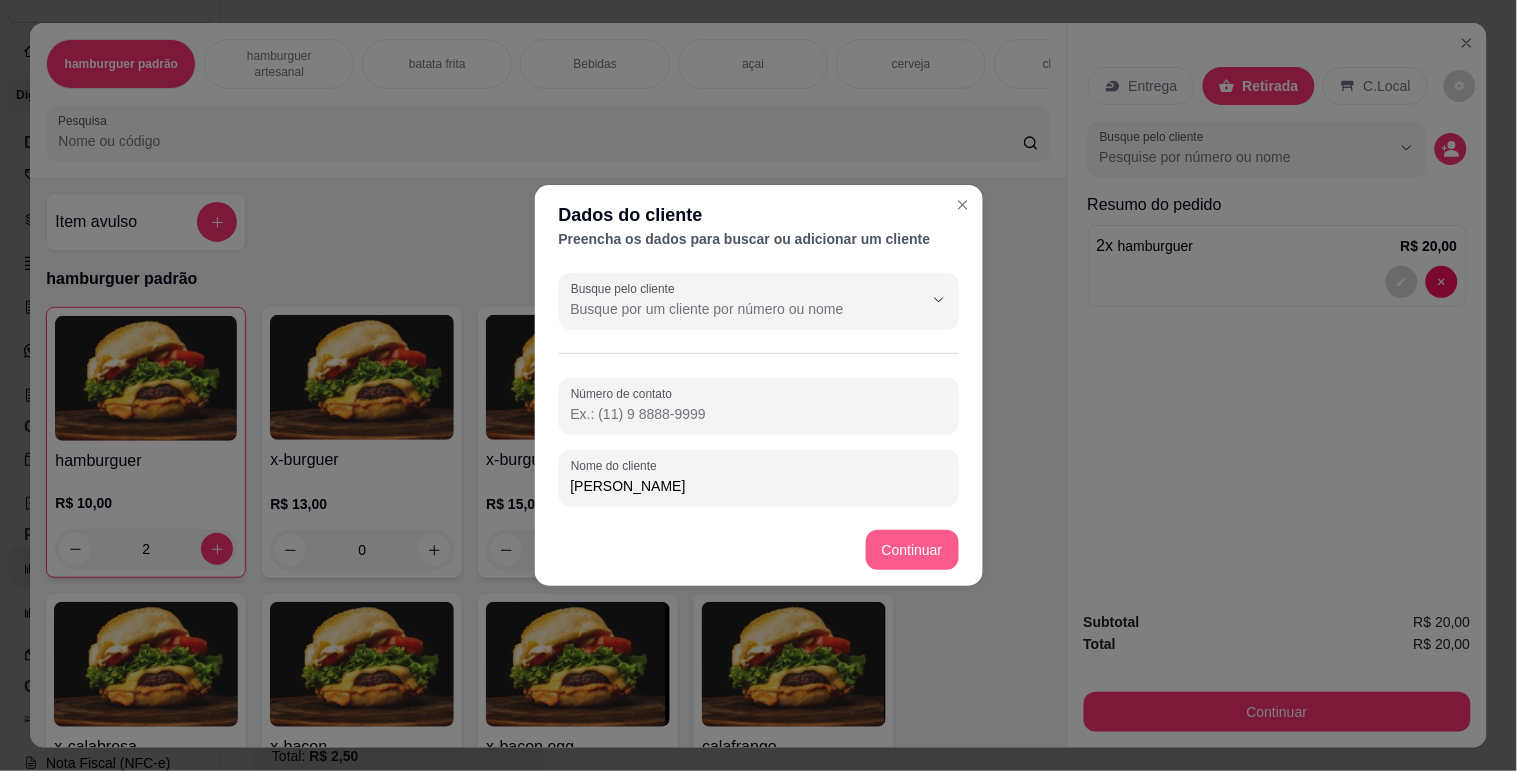 type on "[PERSON_NAME]" 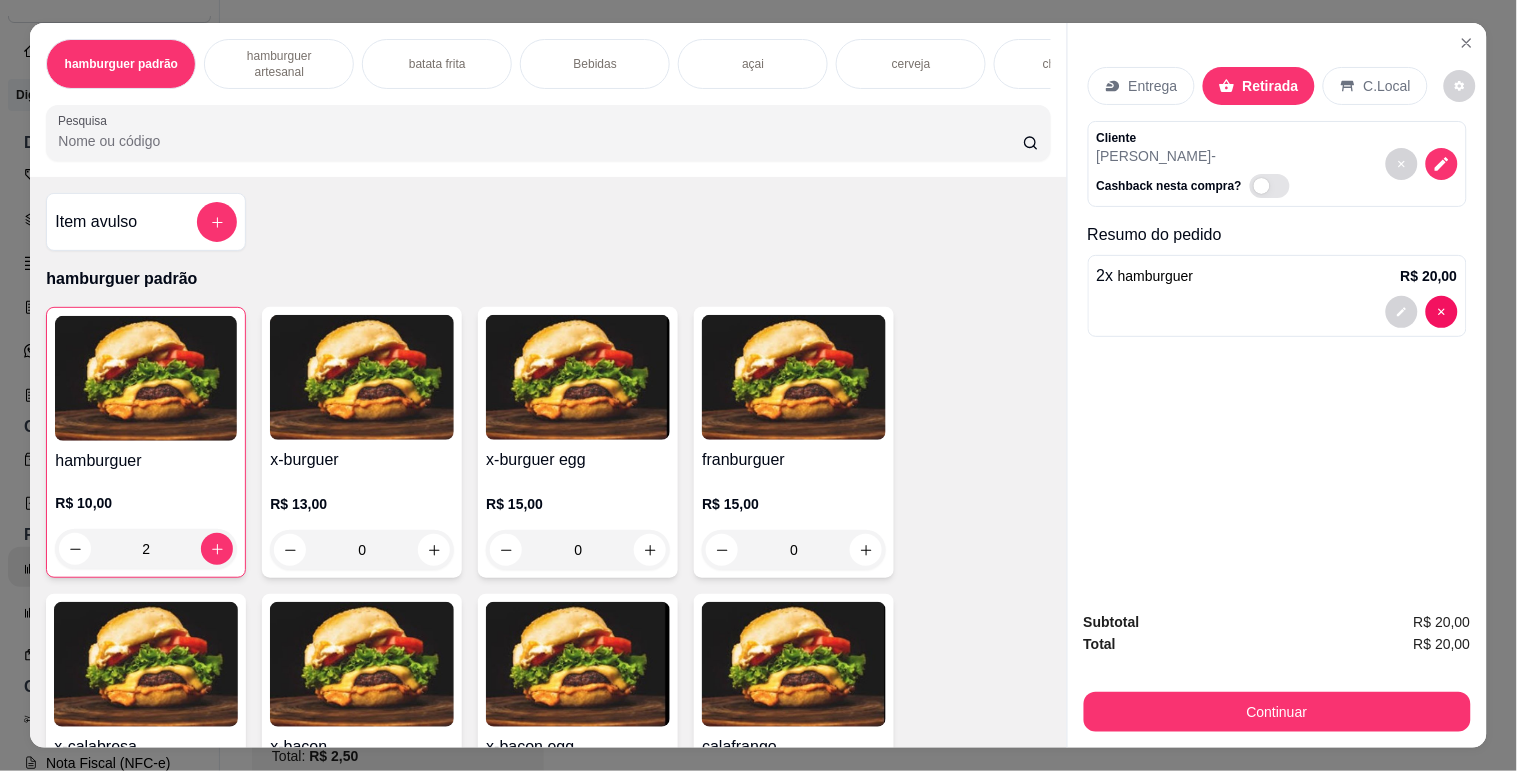 click on "Continuar" at bounding box center (1277, 709) 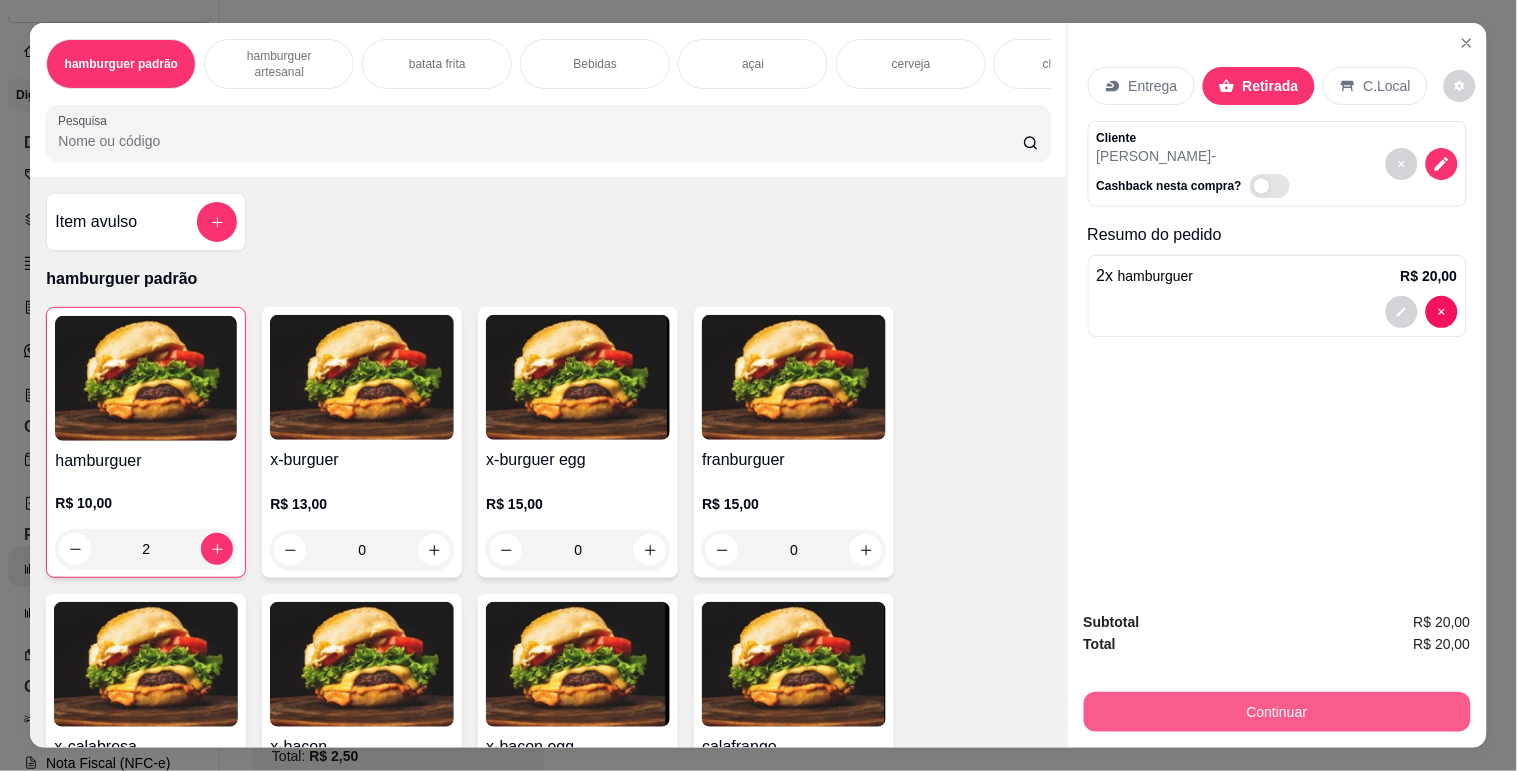 click on "Continuar" at bounding box center (1277, 712) 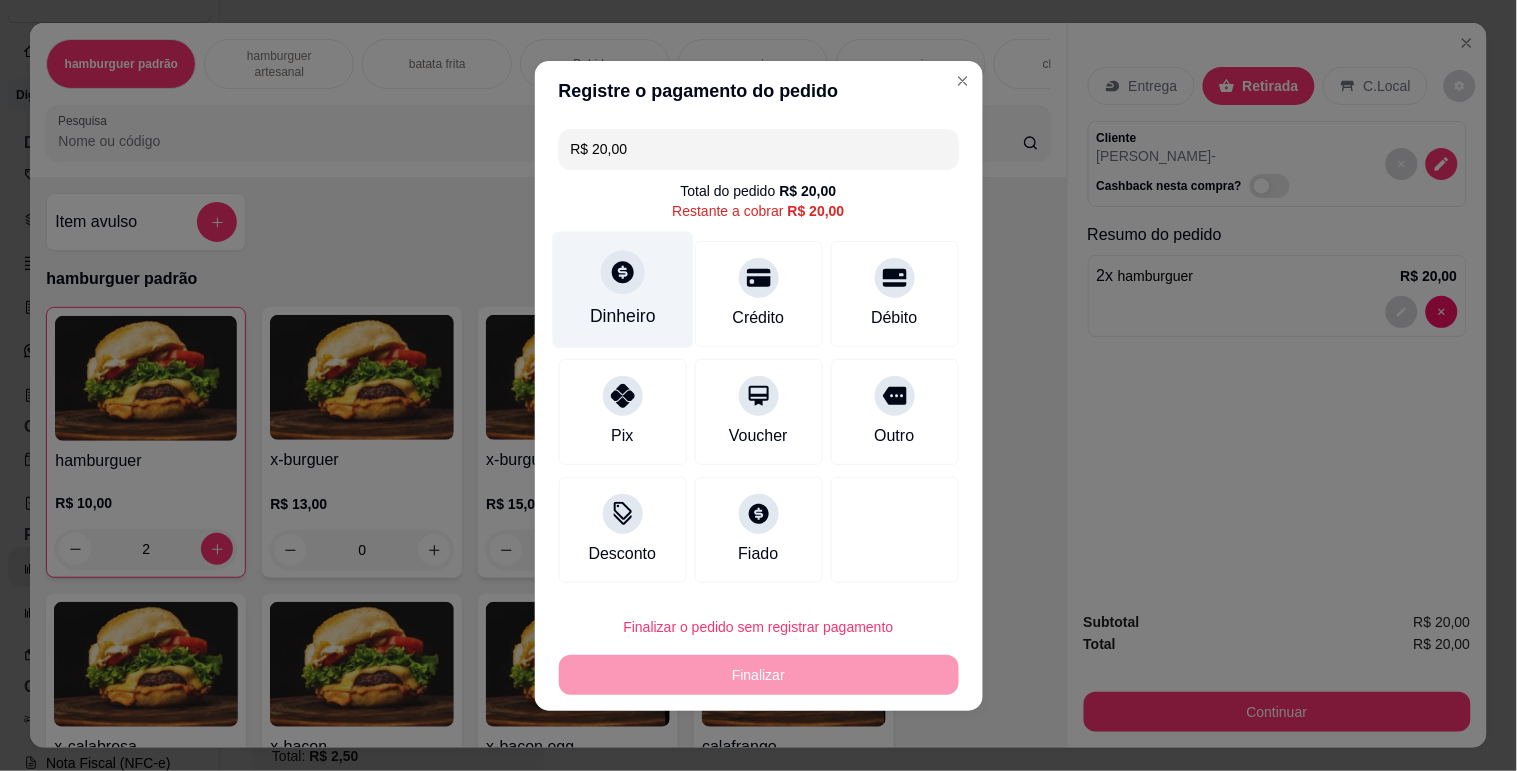 click on "Dinheiro" at bounding box center [623, 316] 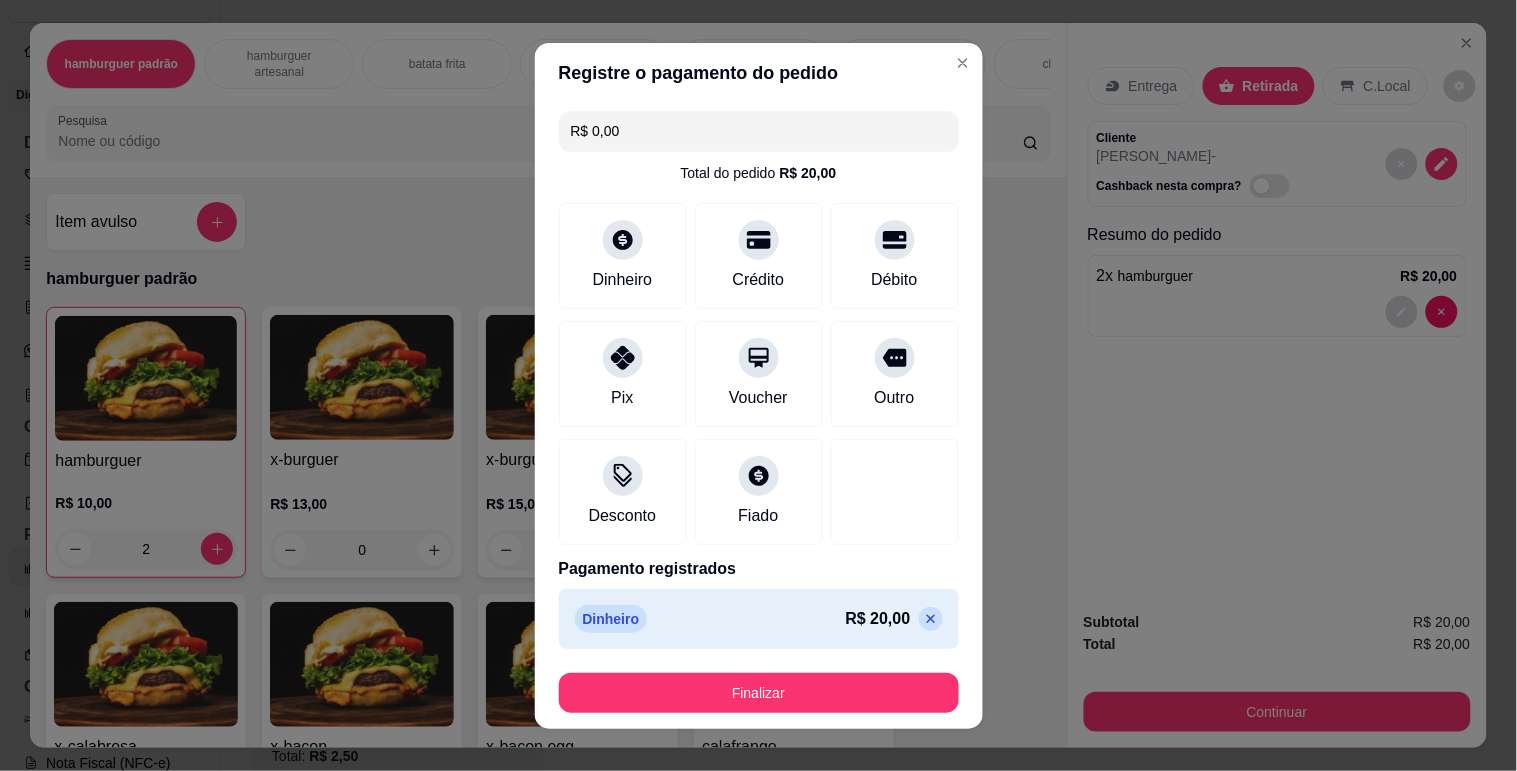 type on "R$ 0,00" 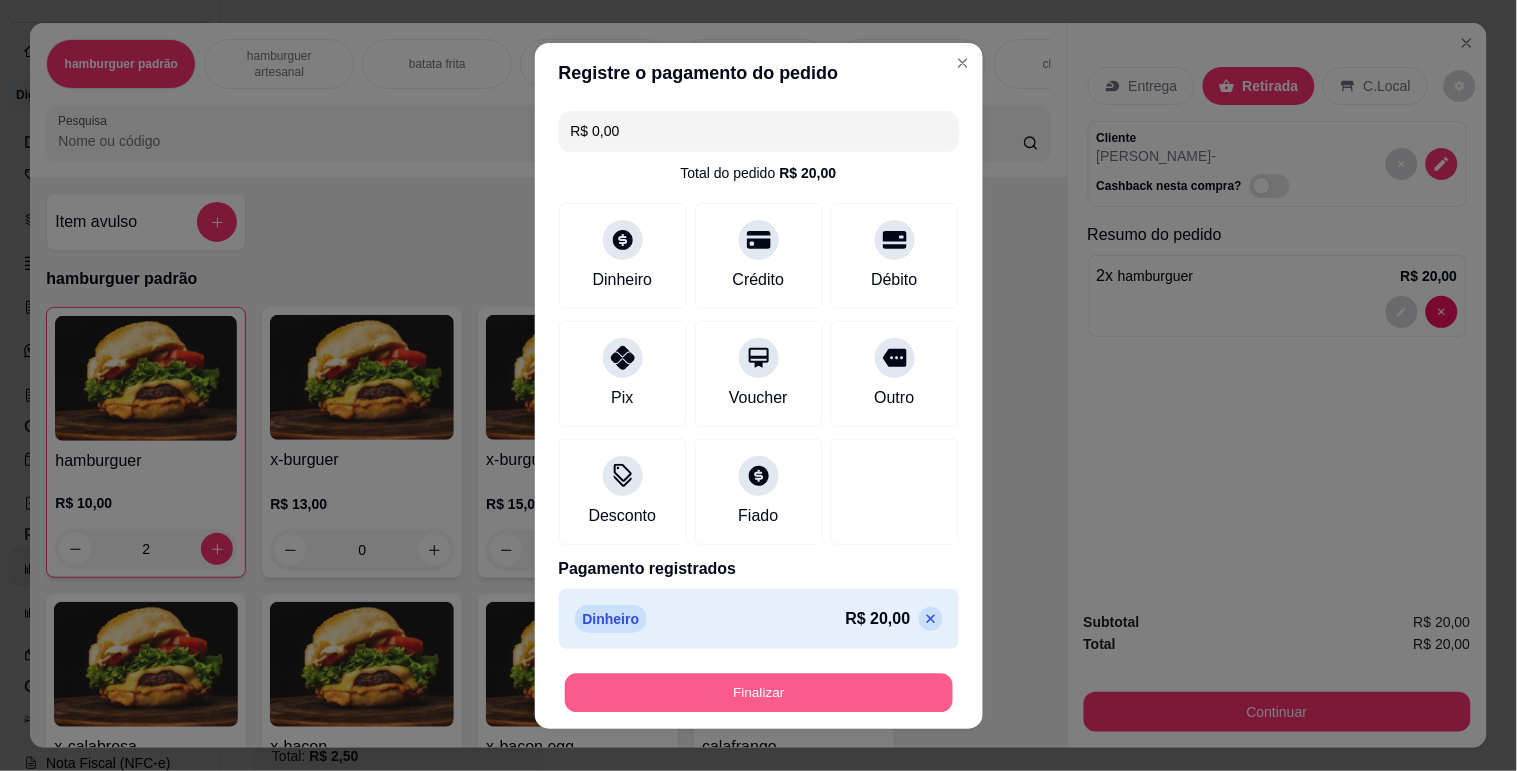 click on "Finalizar" at bounding box center [759, 692] 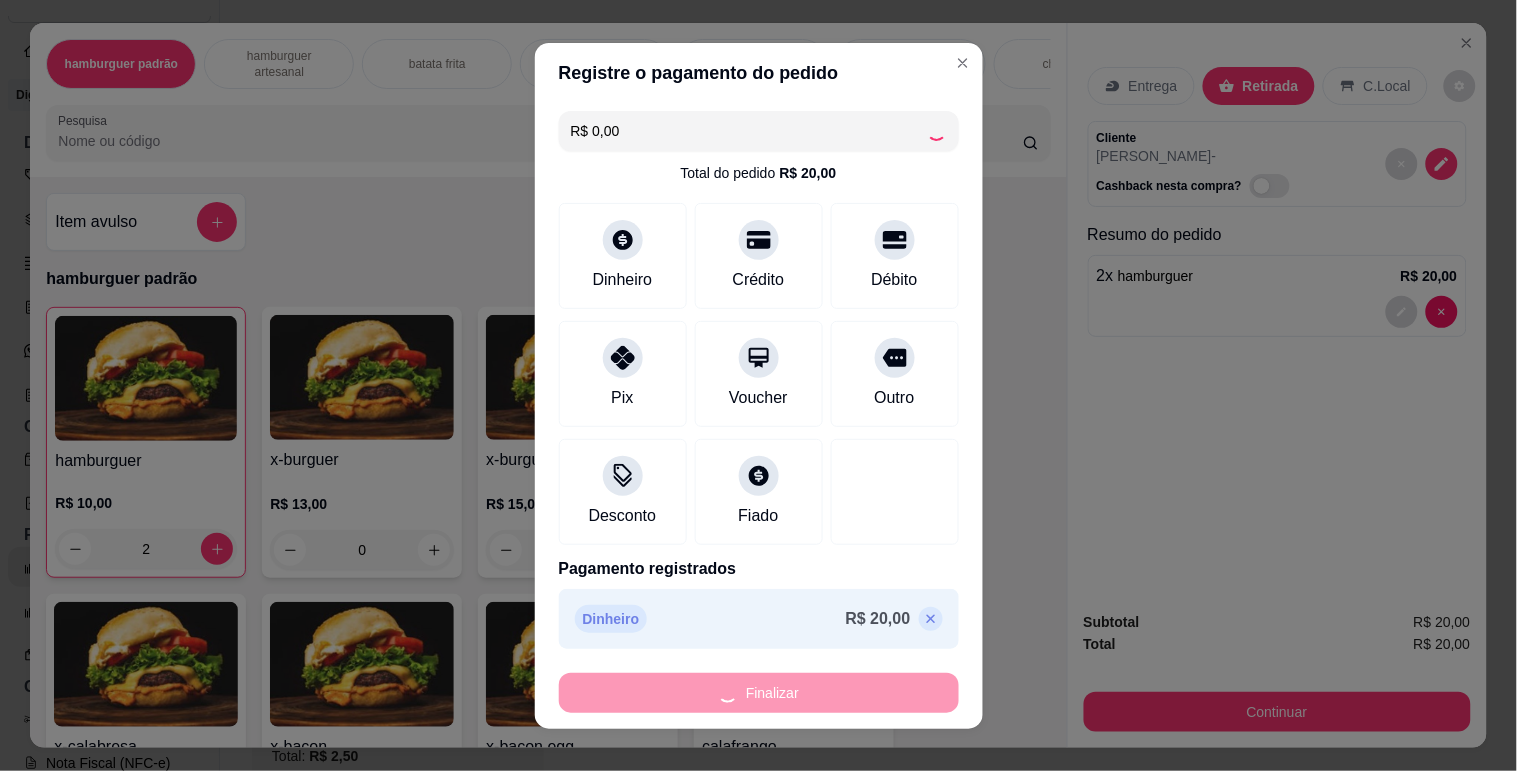 type on "0" 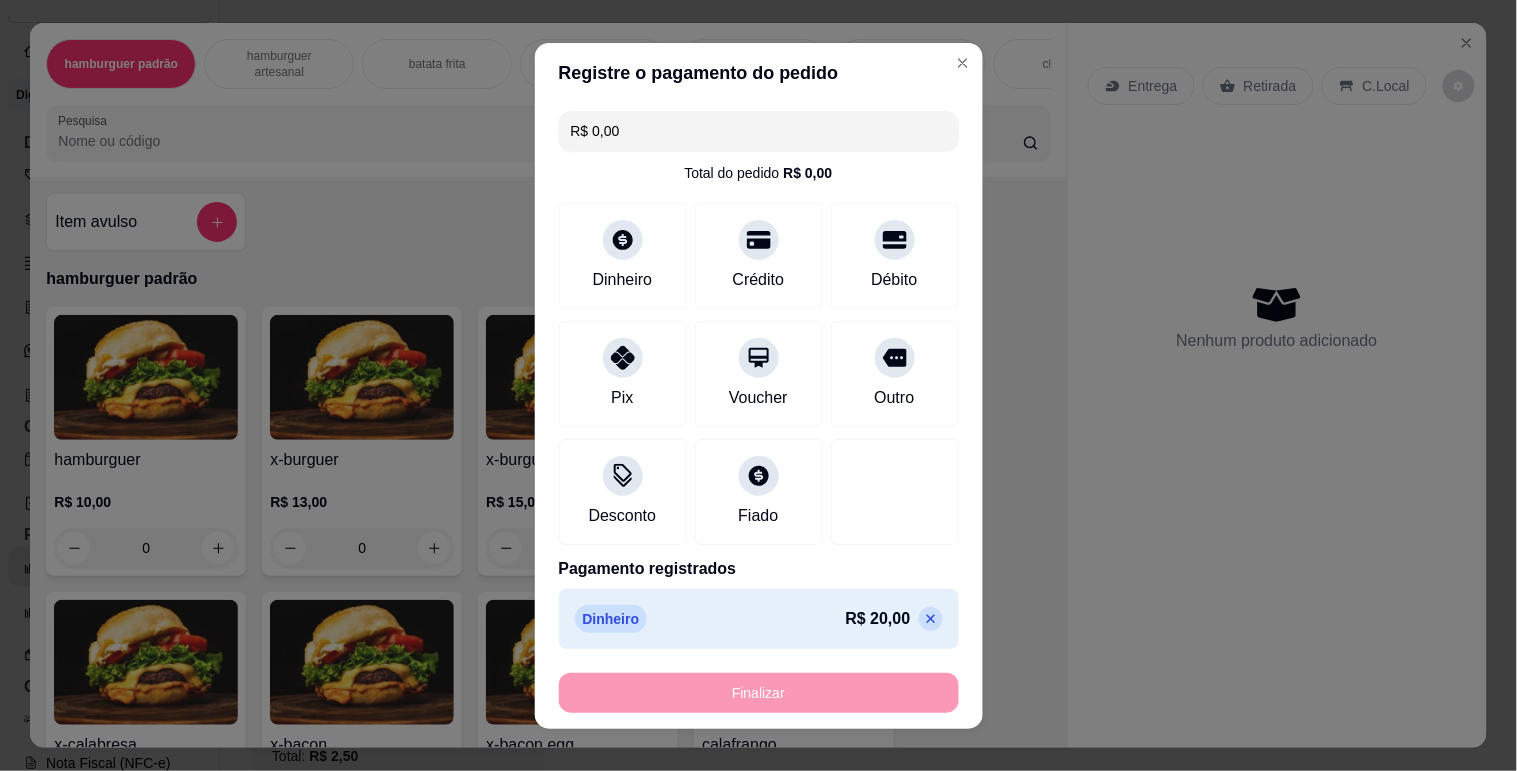 type on "-R$ 20,00" 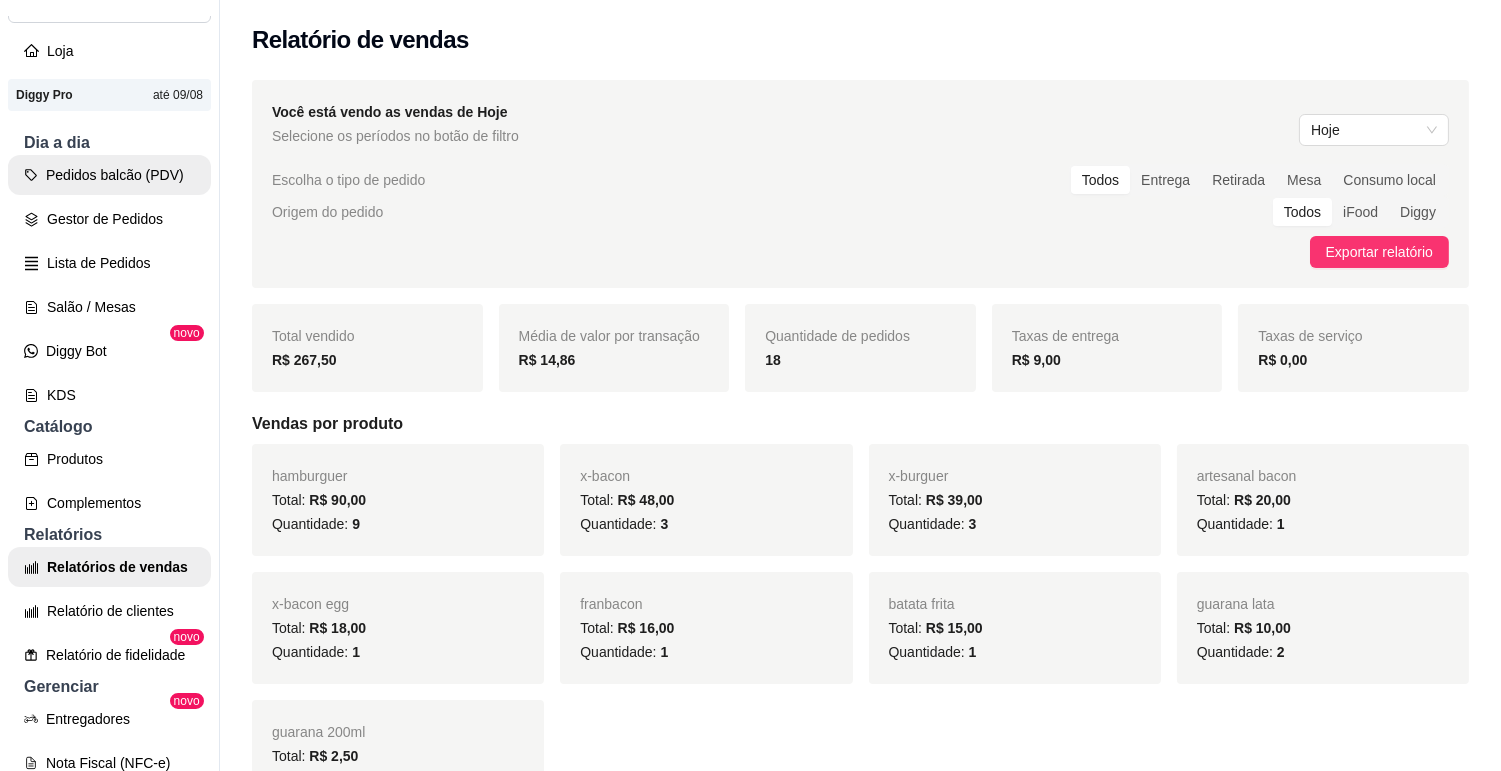 click on "Pedidos balcão (PDV)" at bounding box center [109, 175] 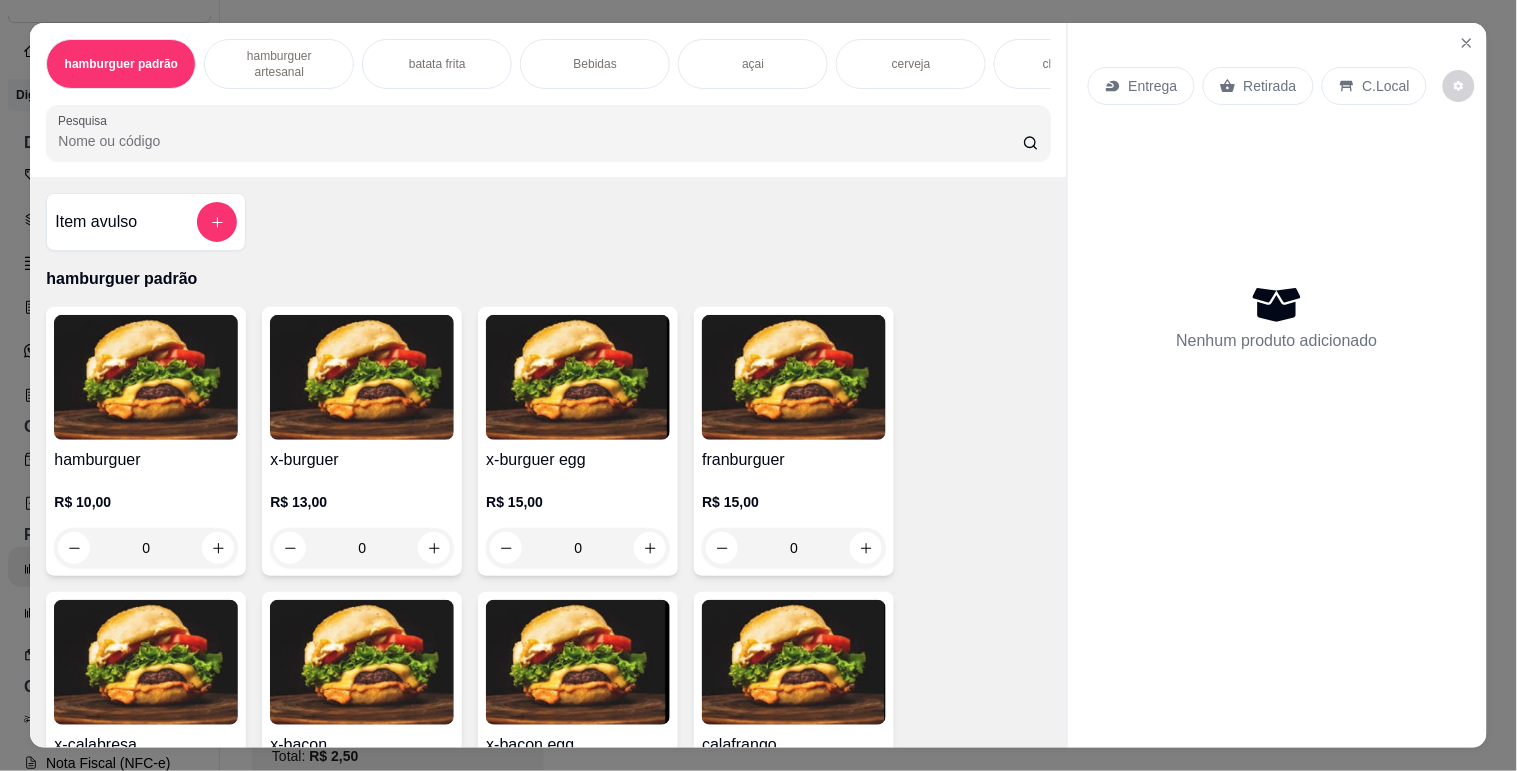 click at bounding box center [362, 377] 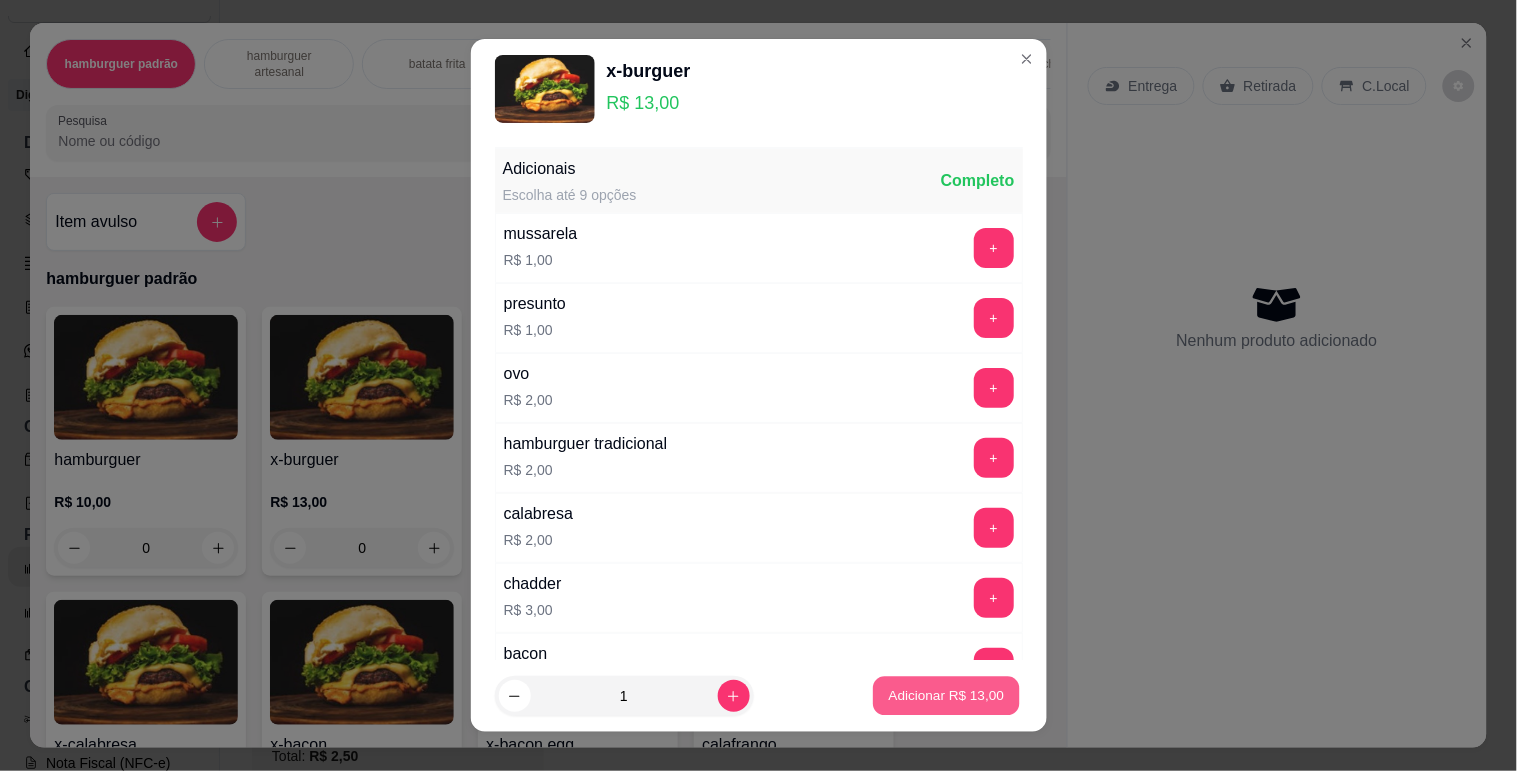 click on "Adicionar   R$ 13,00" at bounding box center (947, 696) 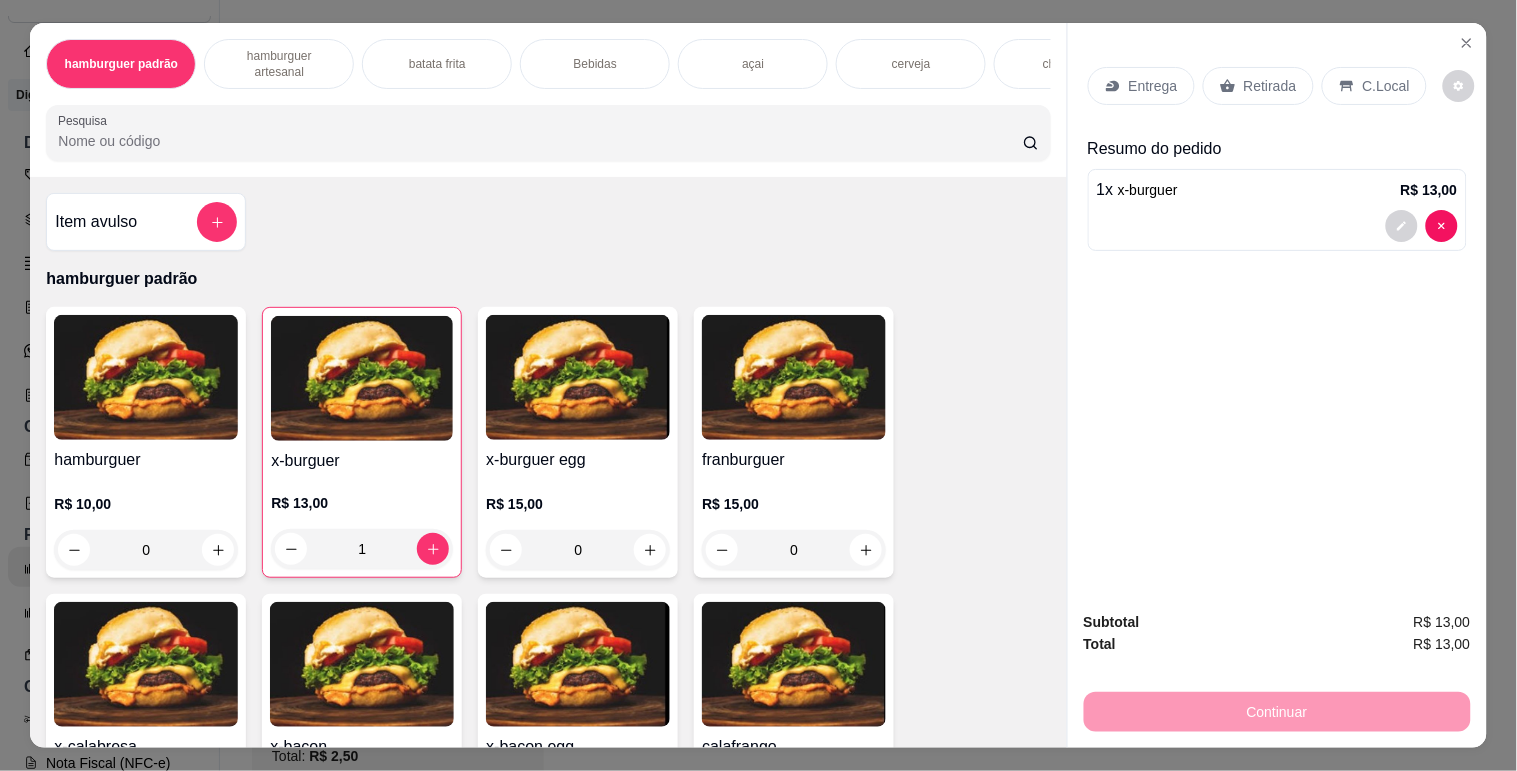 click on "Retirada" at bounding box center [1270, 86] 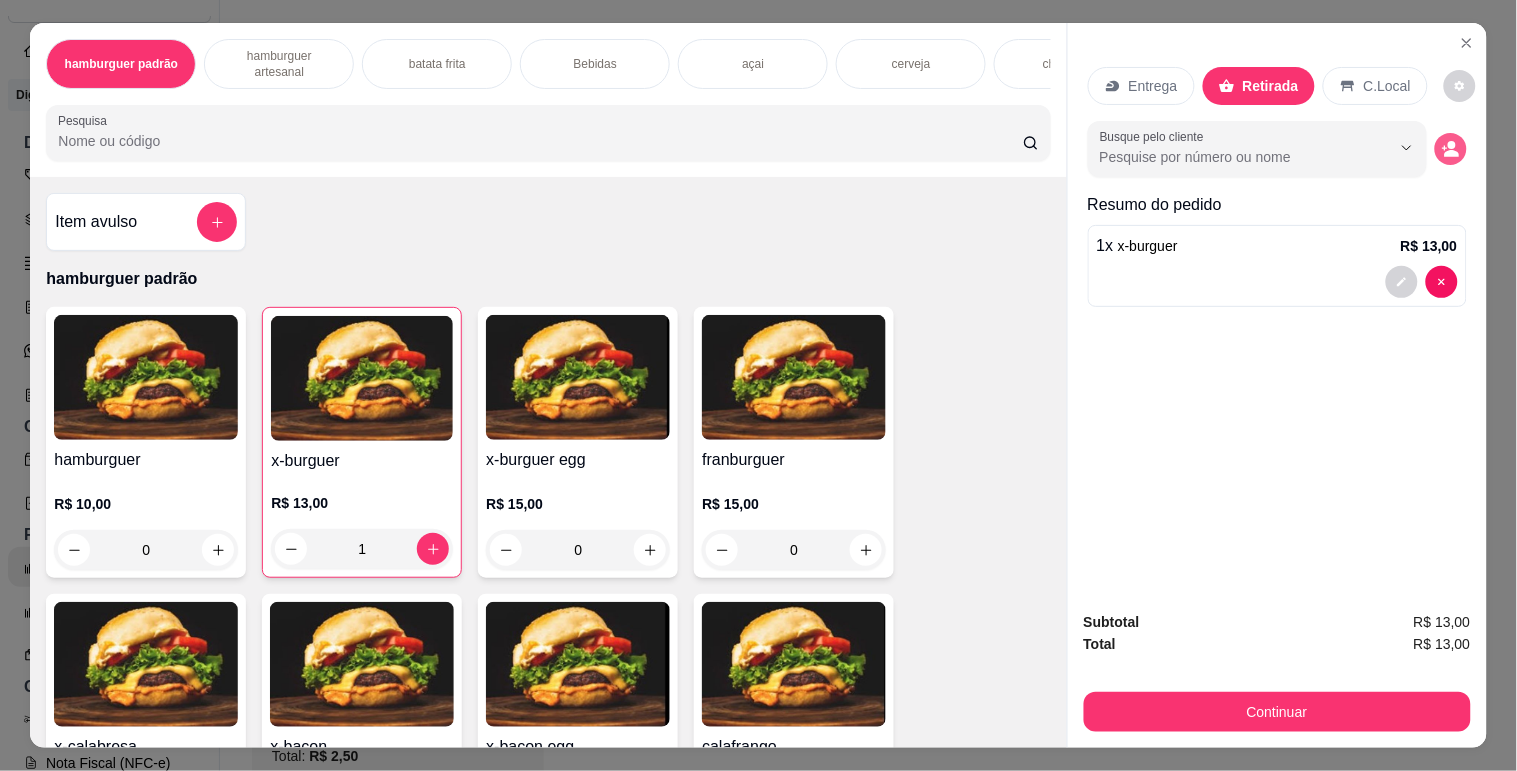 click 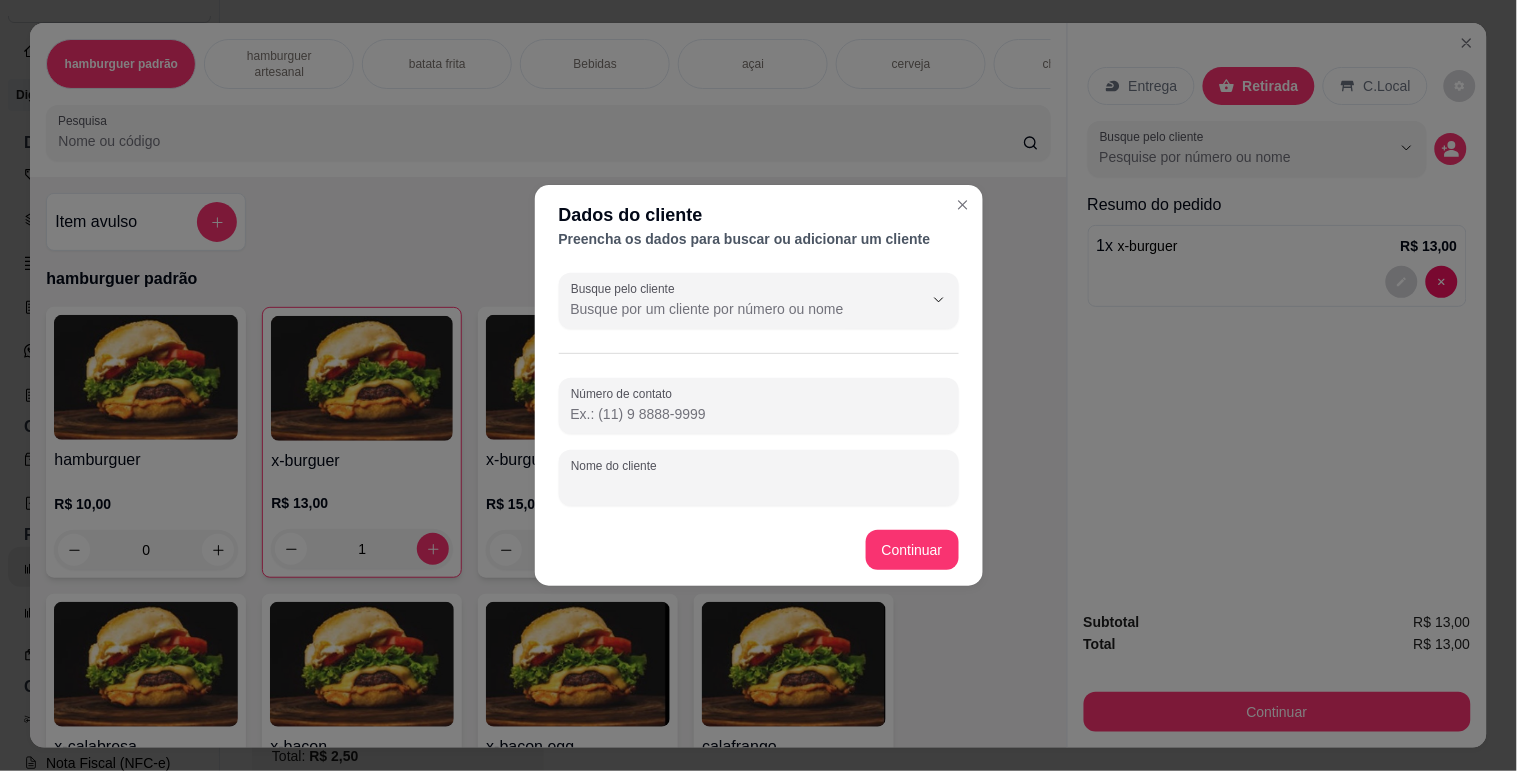 click on "Nome do cliente" at bounding box center [759, 486] 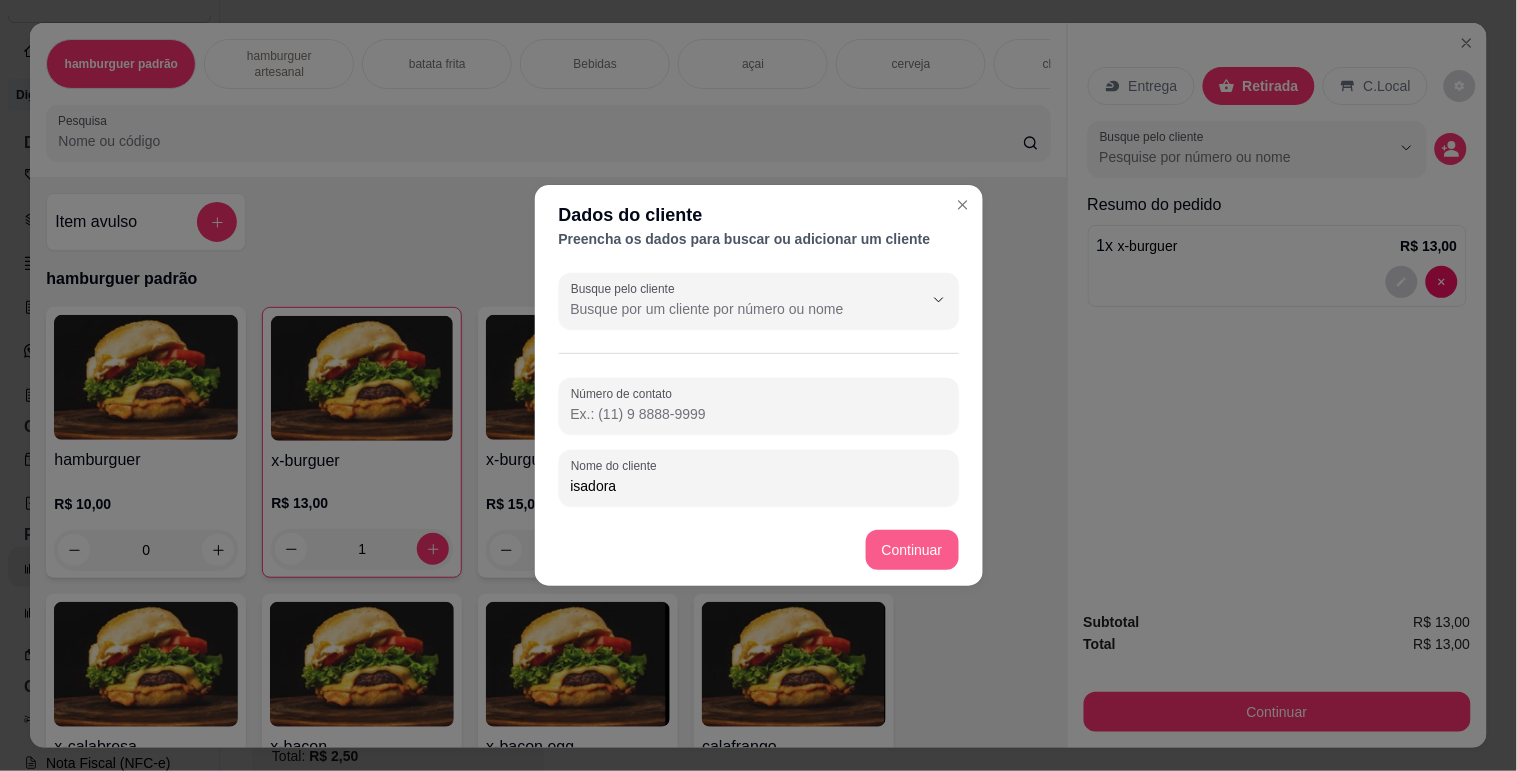 type on "isadora" 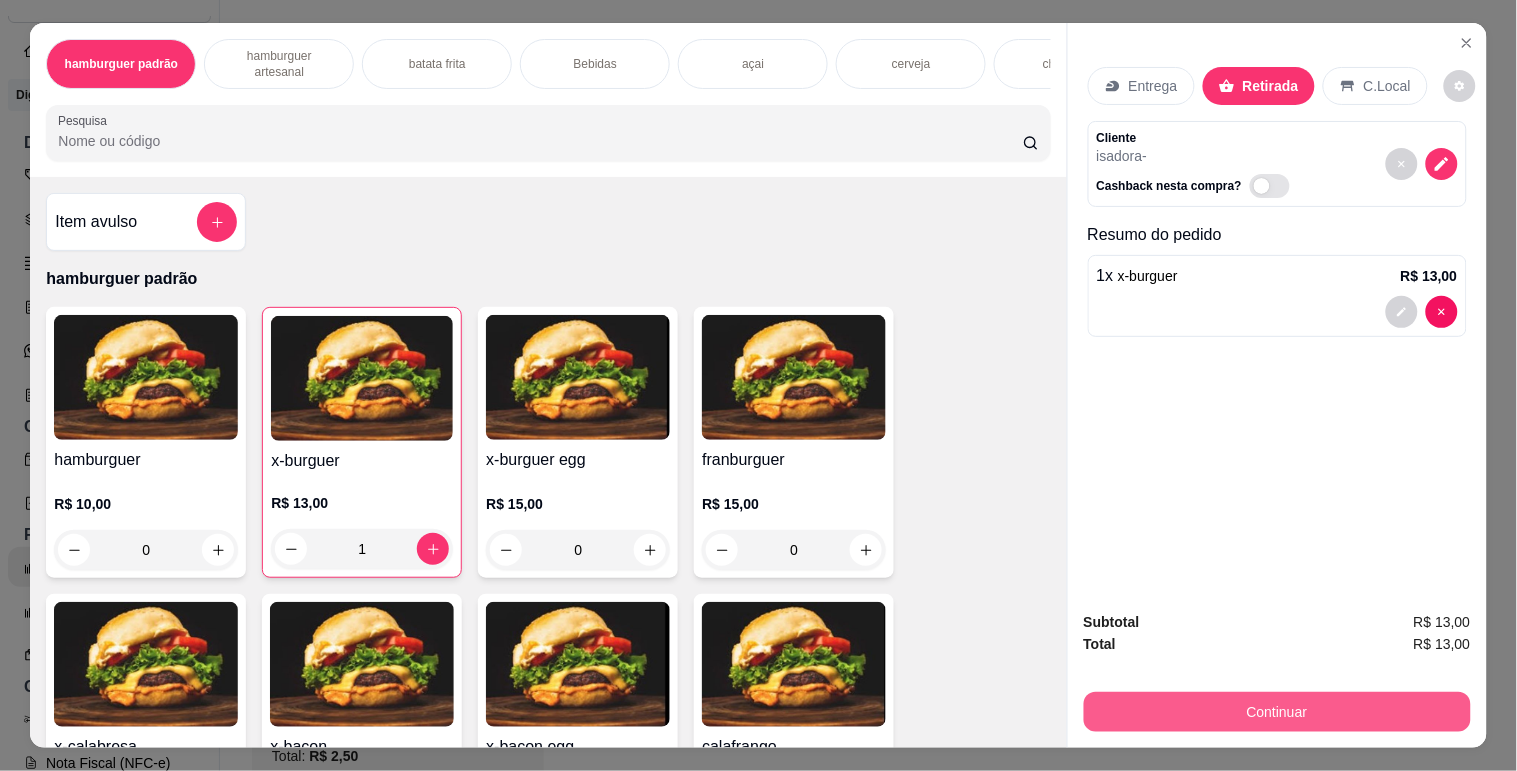 click on "Continuar" at bounding box center [1277, 712] 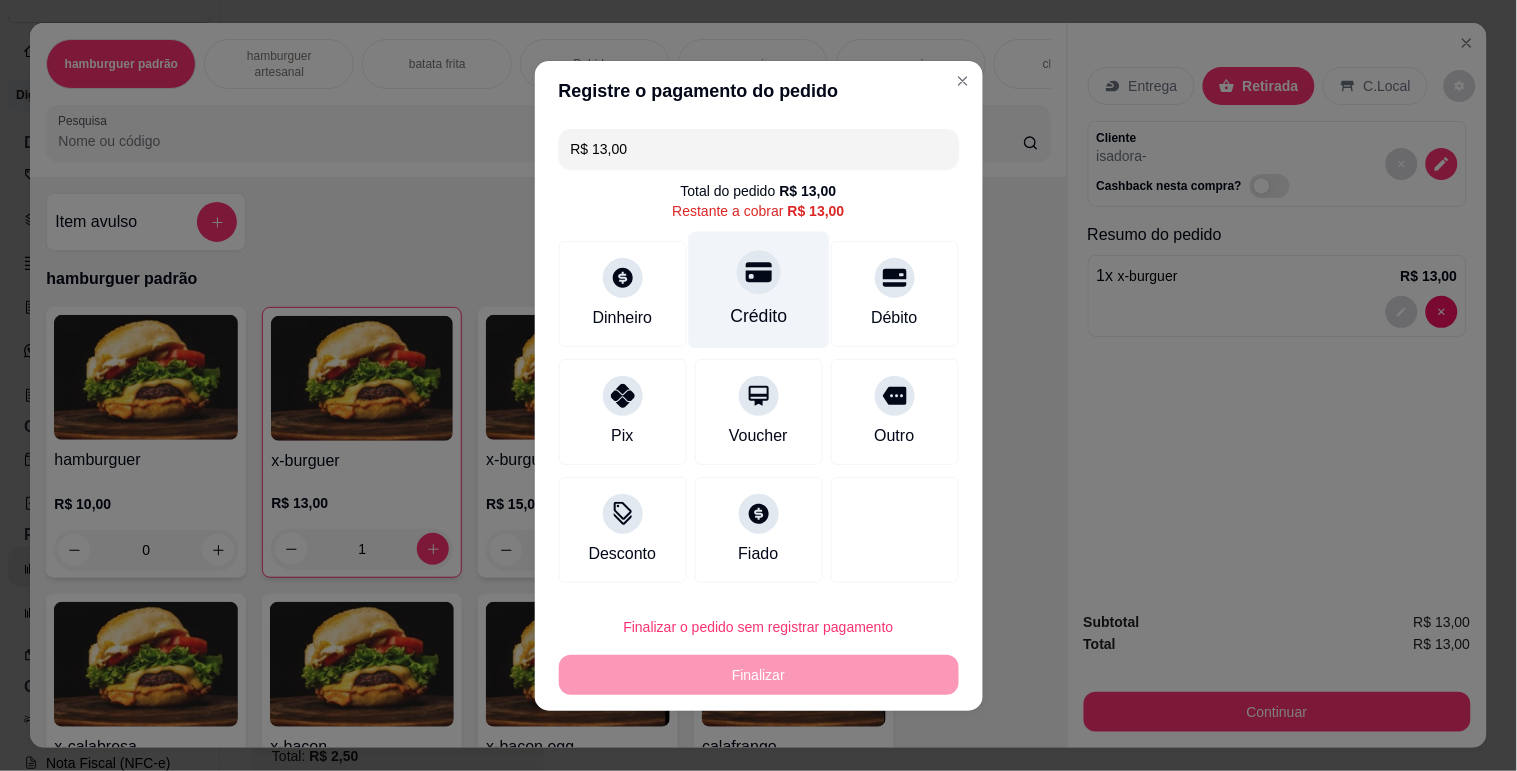 click on "Crédito" at bounding box center [758, 289] 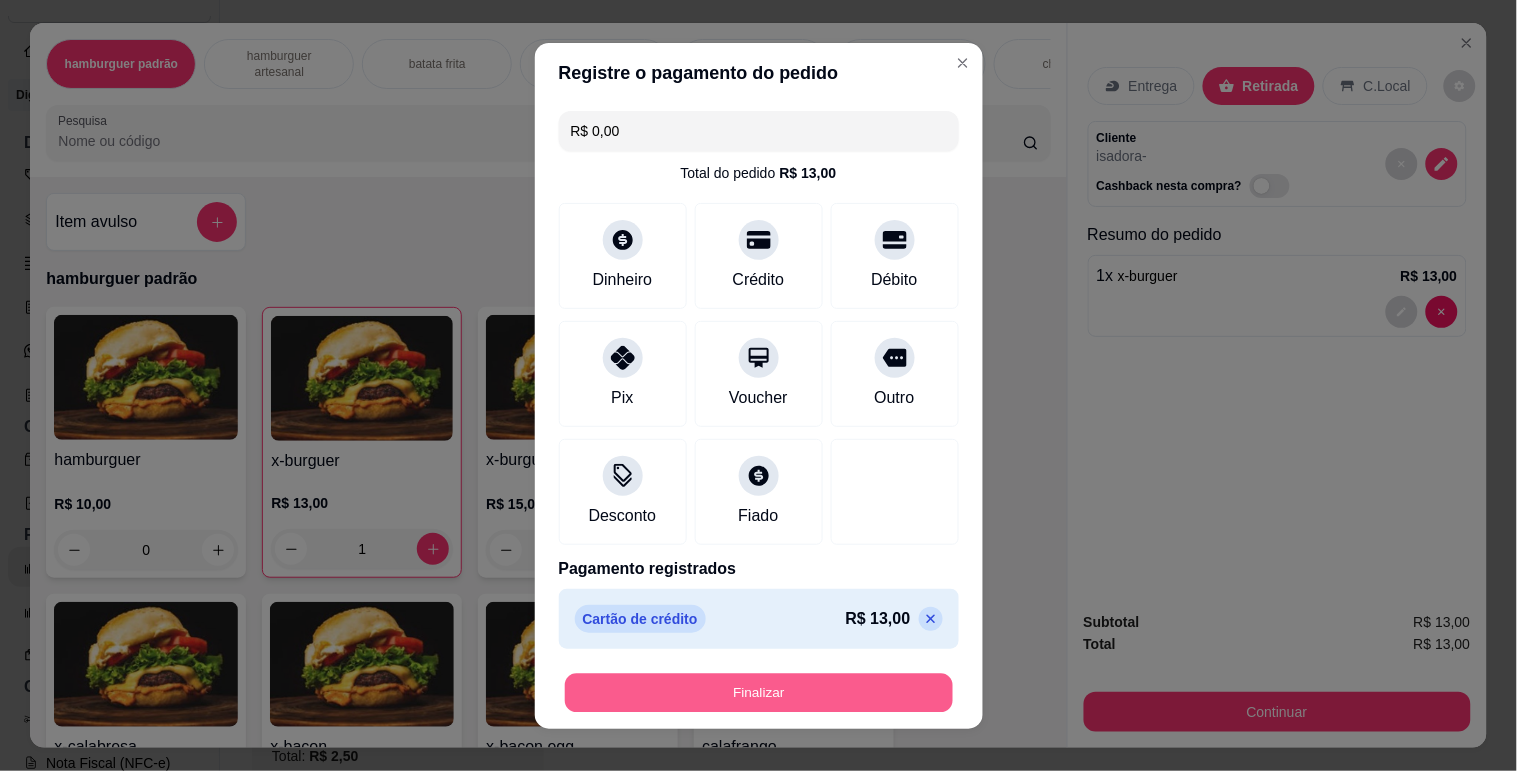 click on "Finalizar" at bounding box center (759, 692) 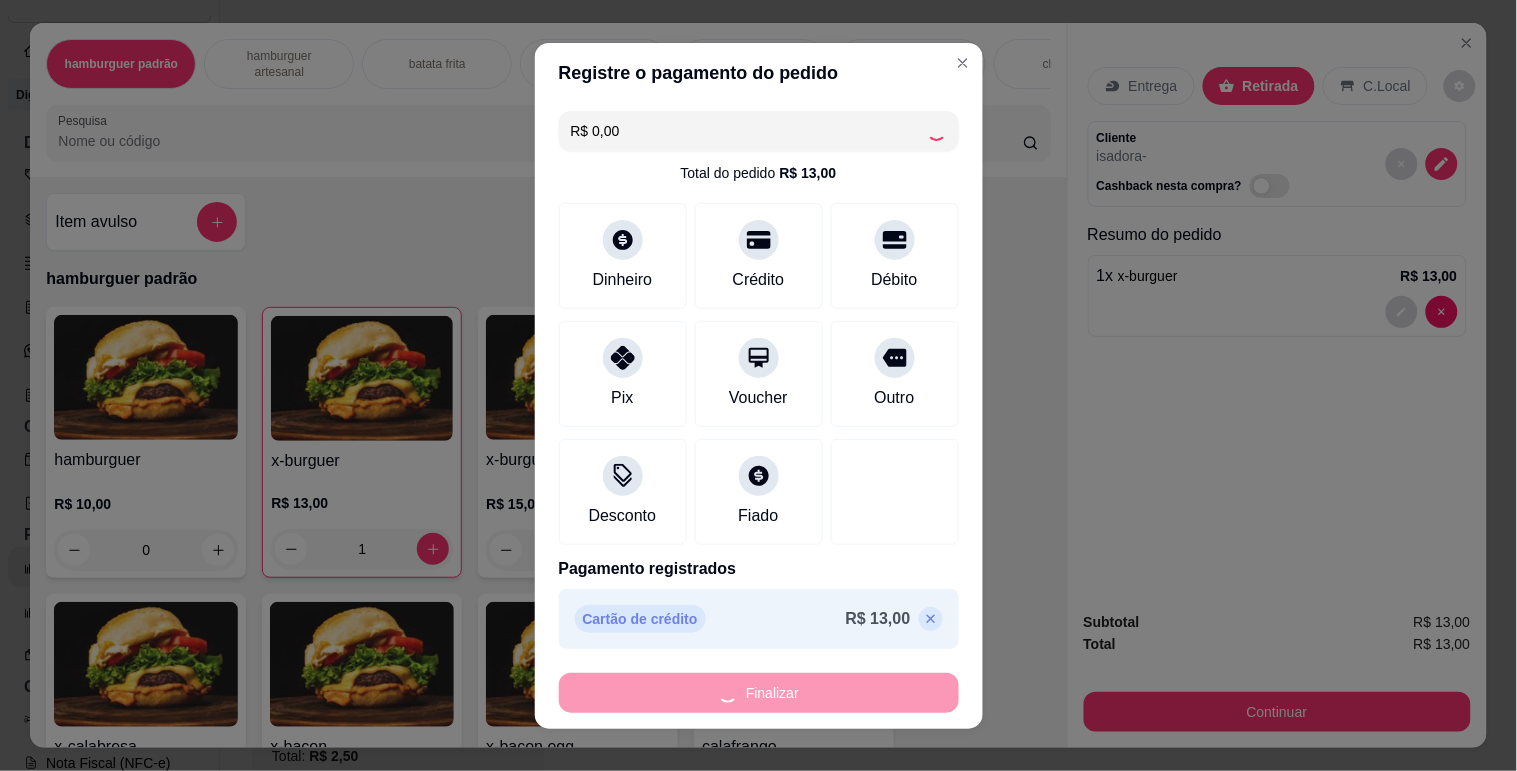 type on "0" 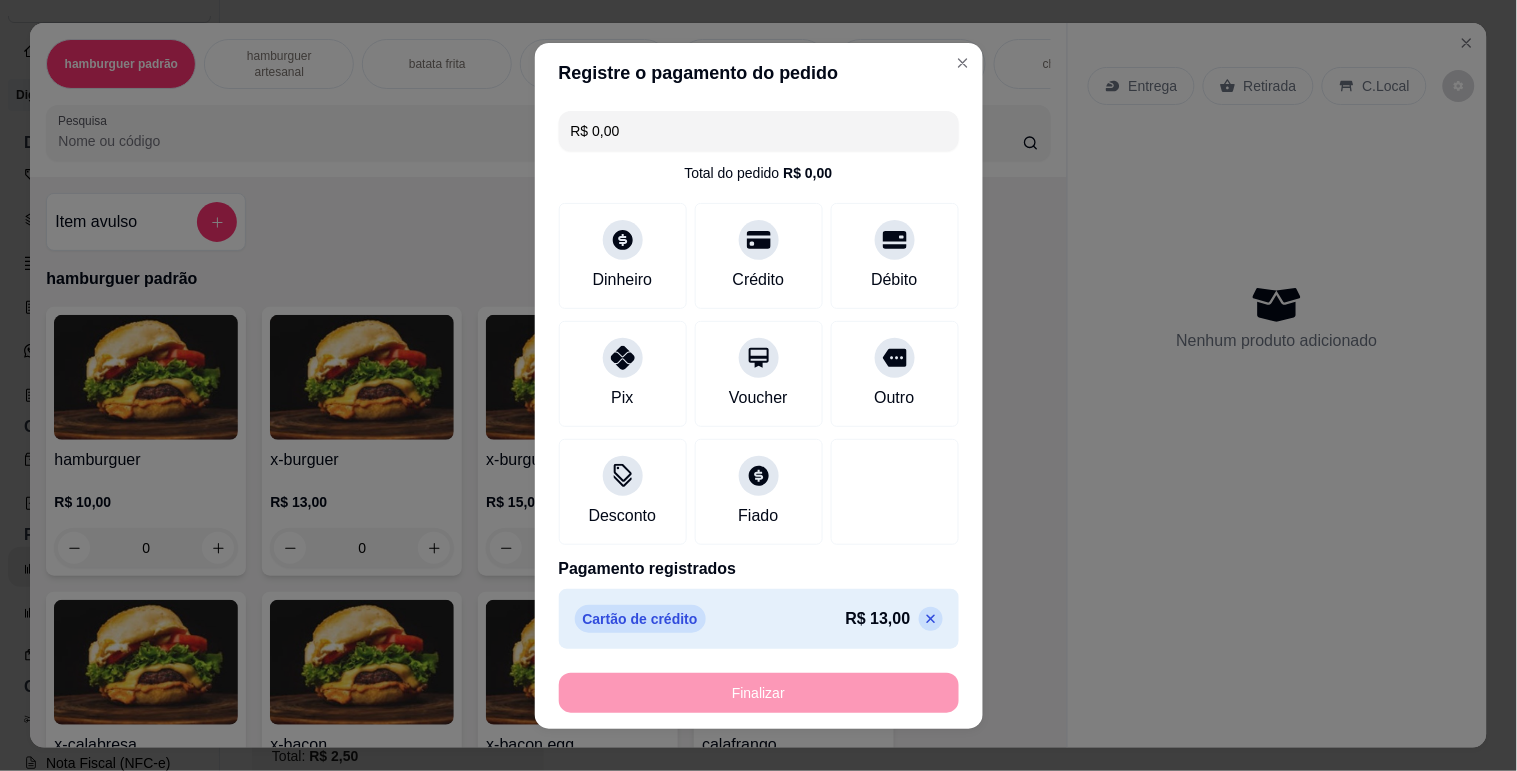 type on "-R$ 13,00" 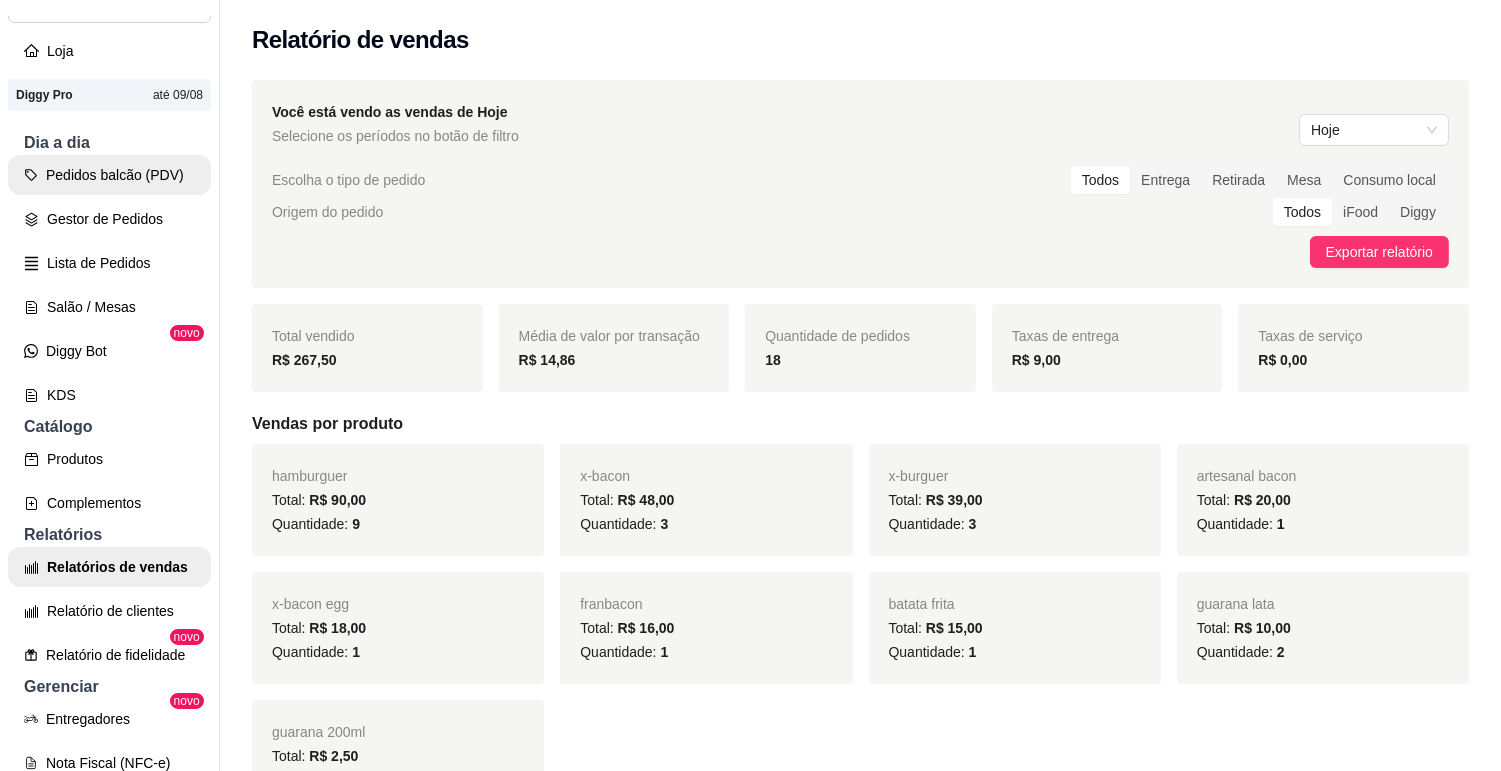 click on "Pedidos balcão (PDV)" at bounding box center [109, 175] 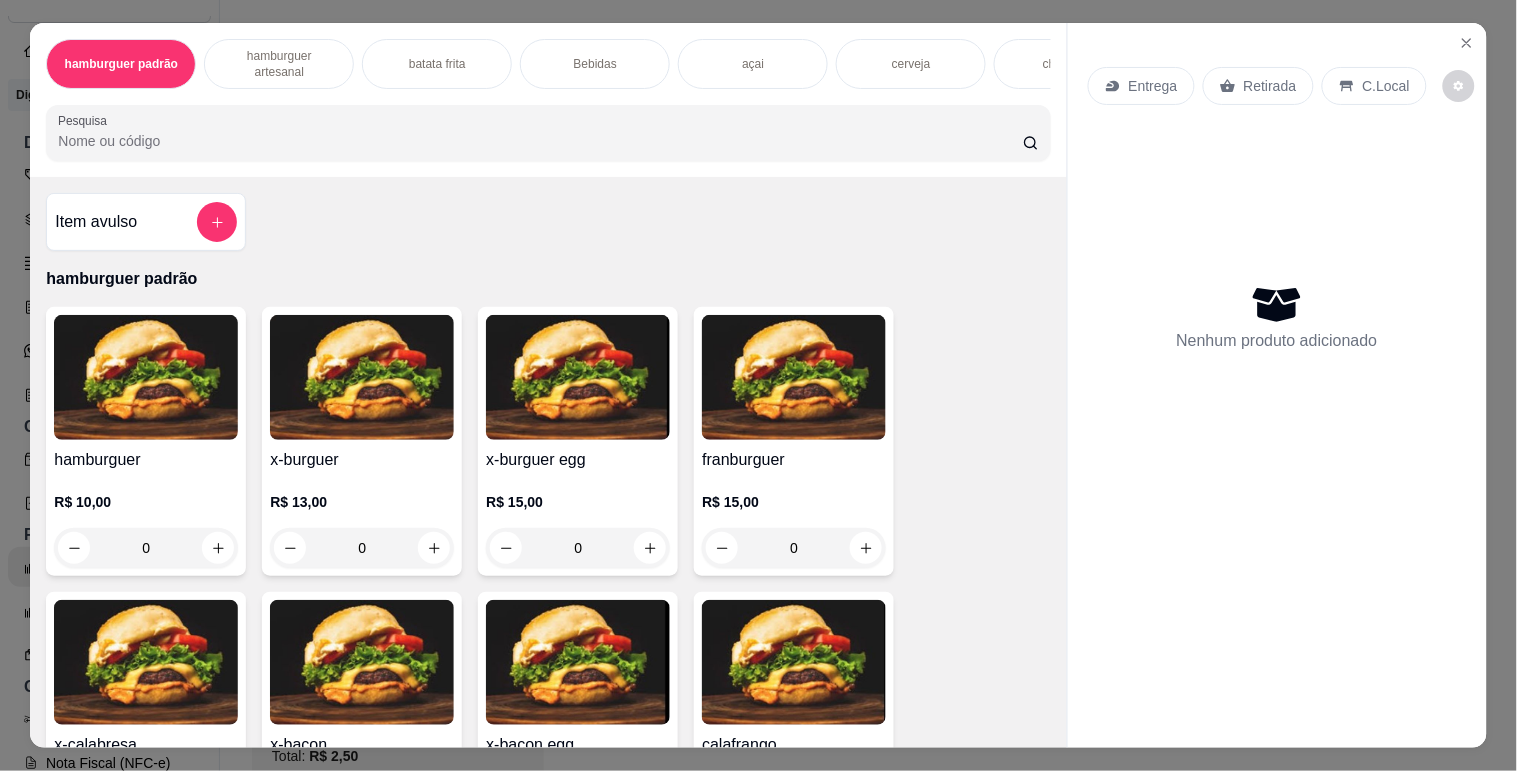 click on "0" at bounding box center (362, 548) 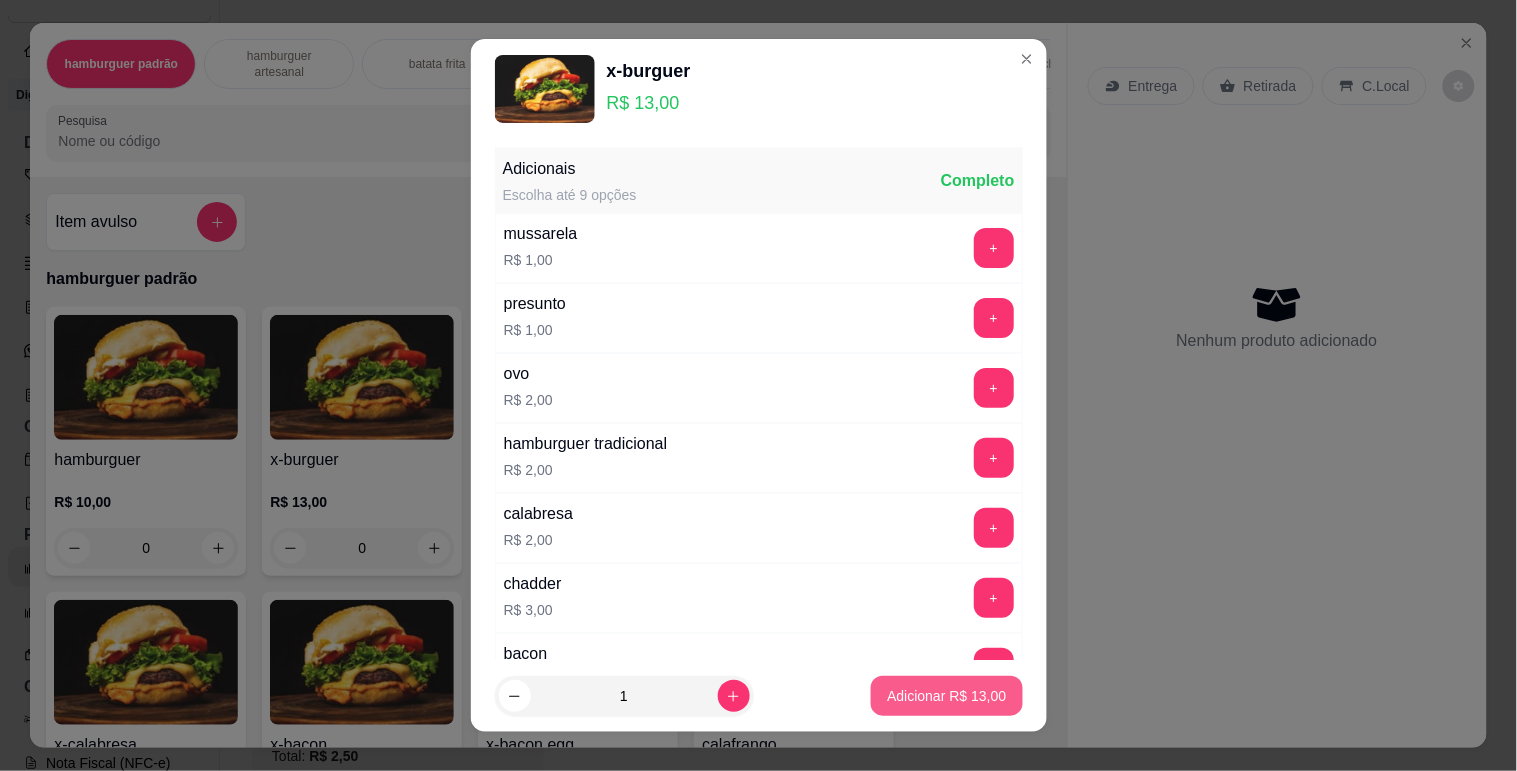 click on "Adicionar   R$ 13,00" at bounding box center (946, 696) 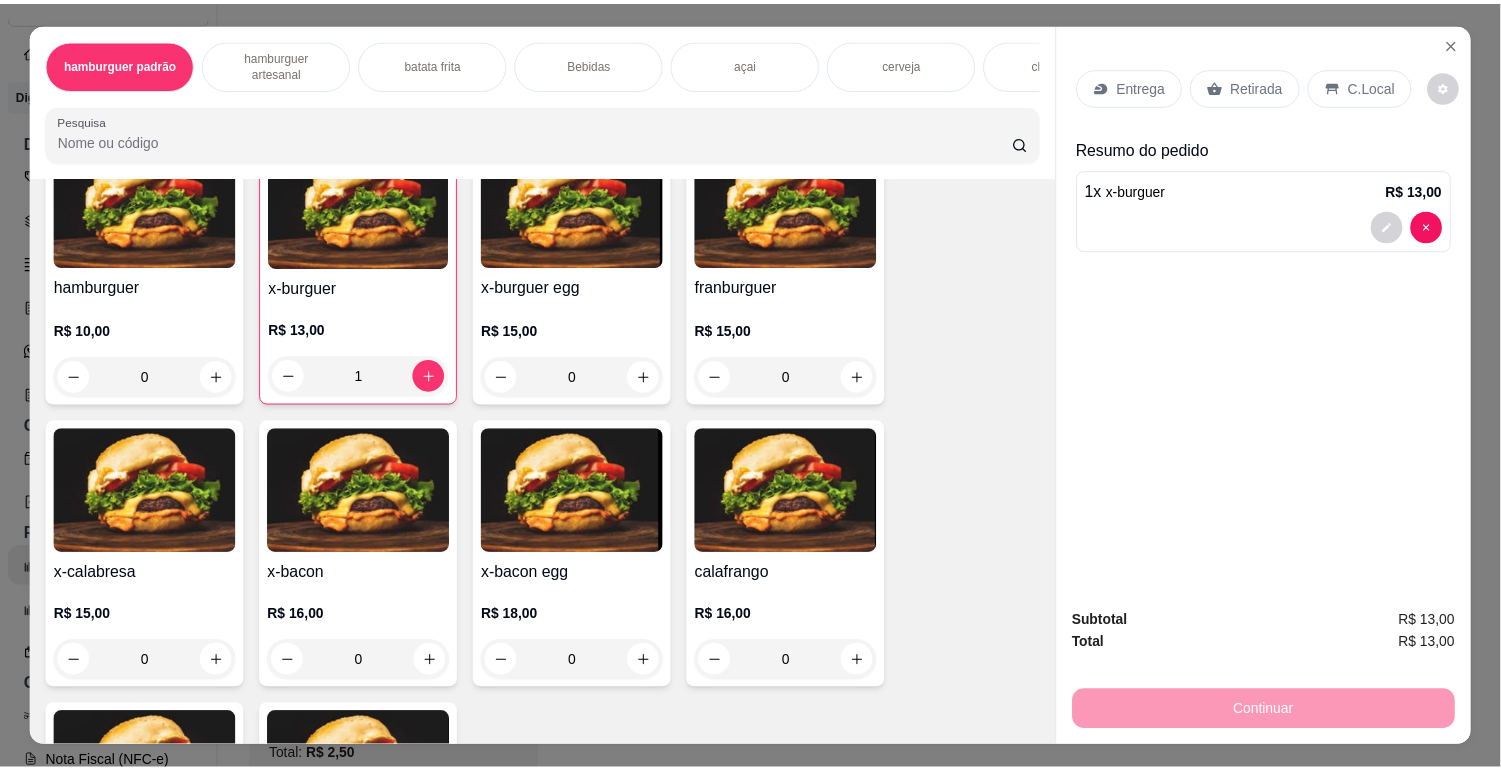 scroll, scrollTop: 222, scrollLeft: 0, axis: vertical 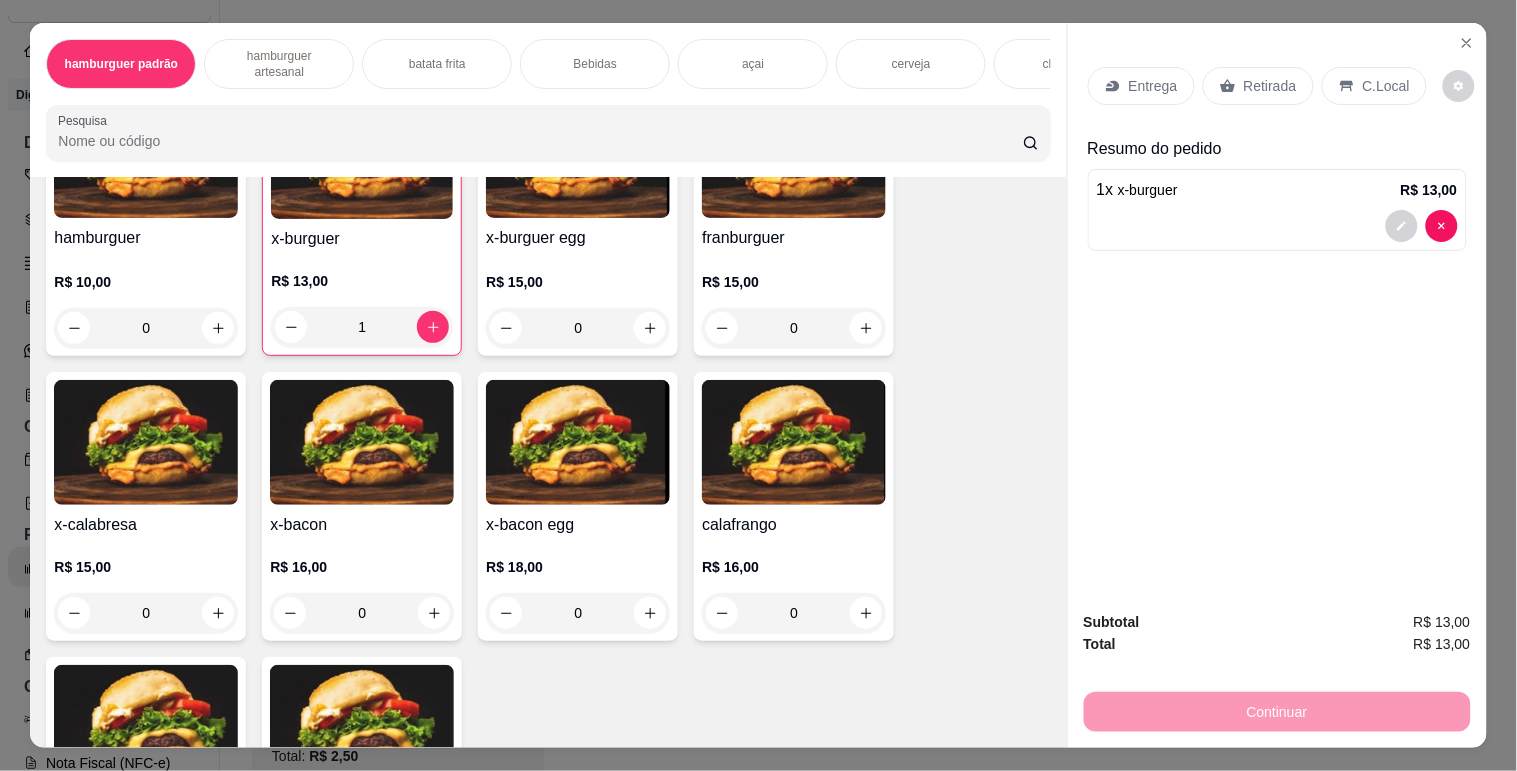 click on "0" at bounding box center (794, 328) 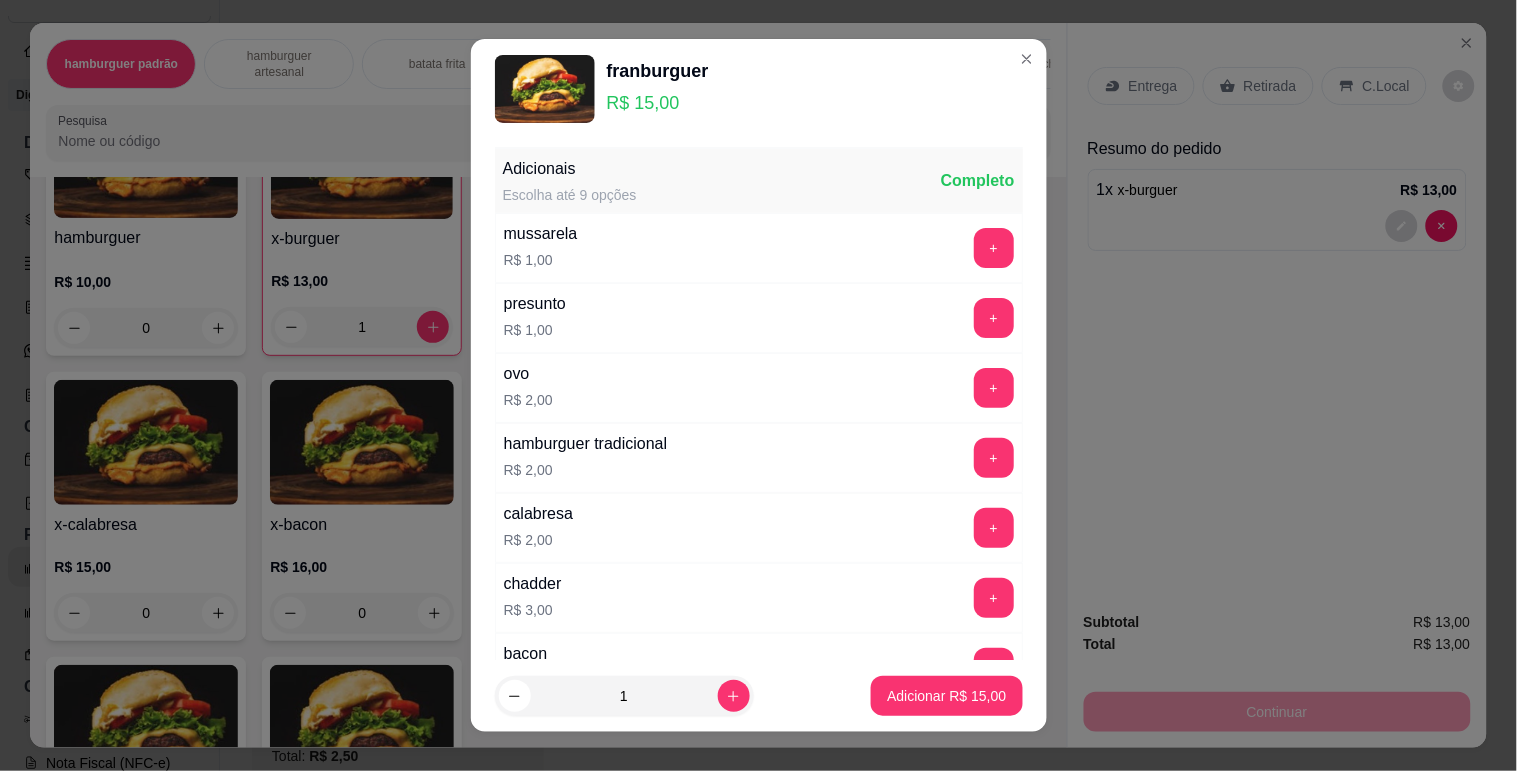 click on "1 Adicionar   R$ 15,00" at bounding box center (759, 696) 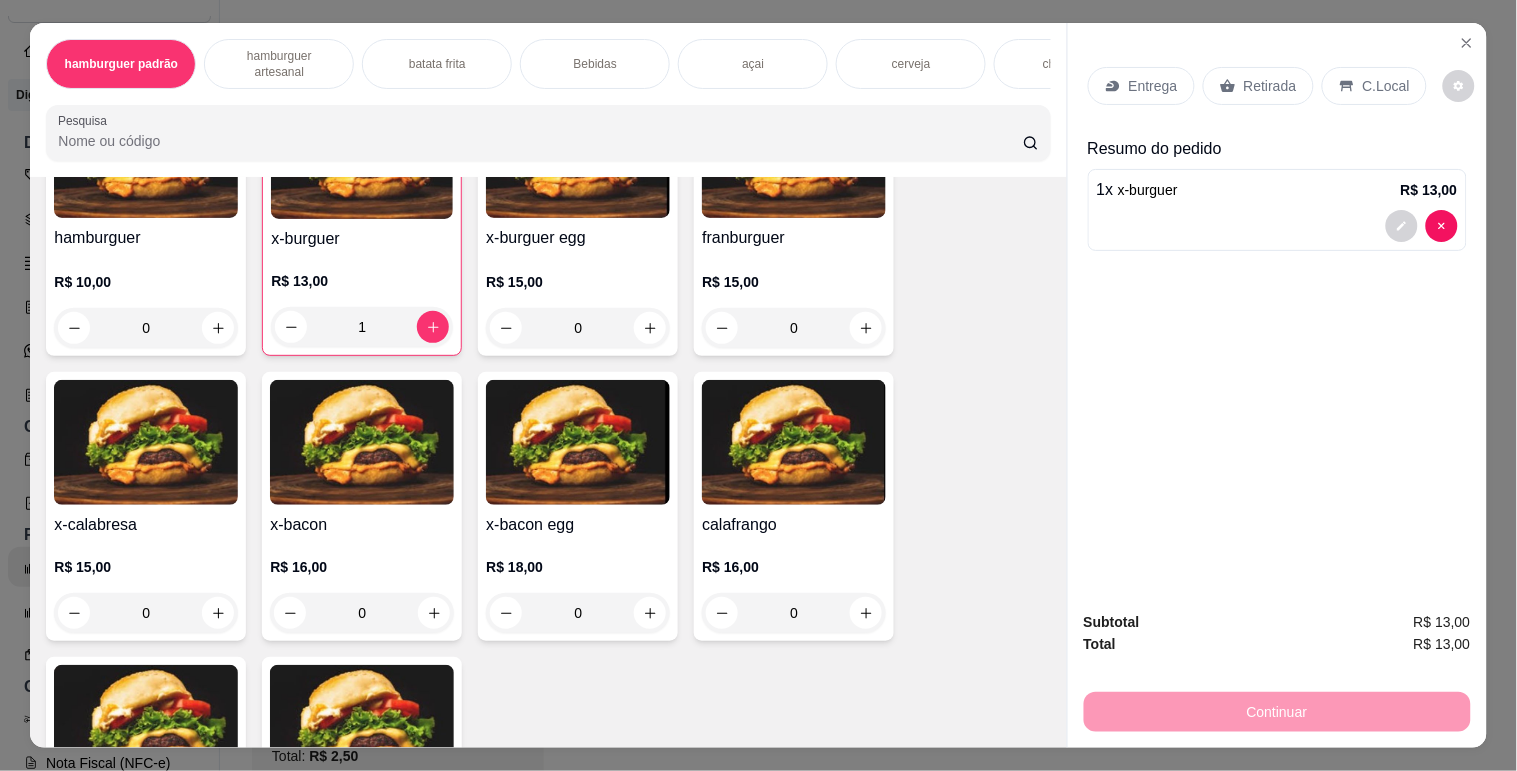 click on "x-burguer" at bounding box center [1148, 190] 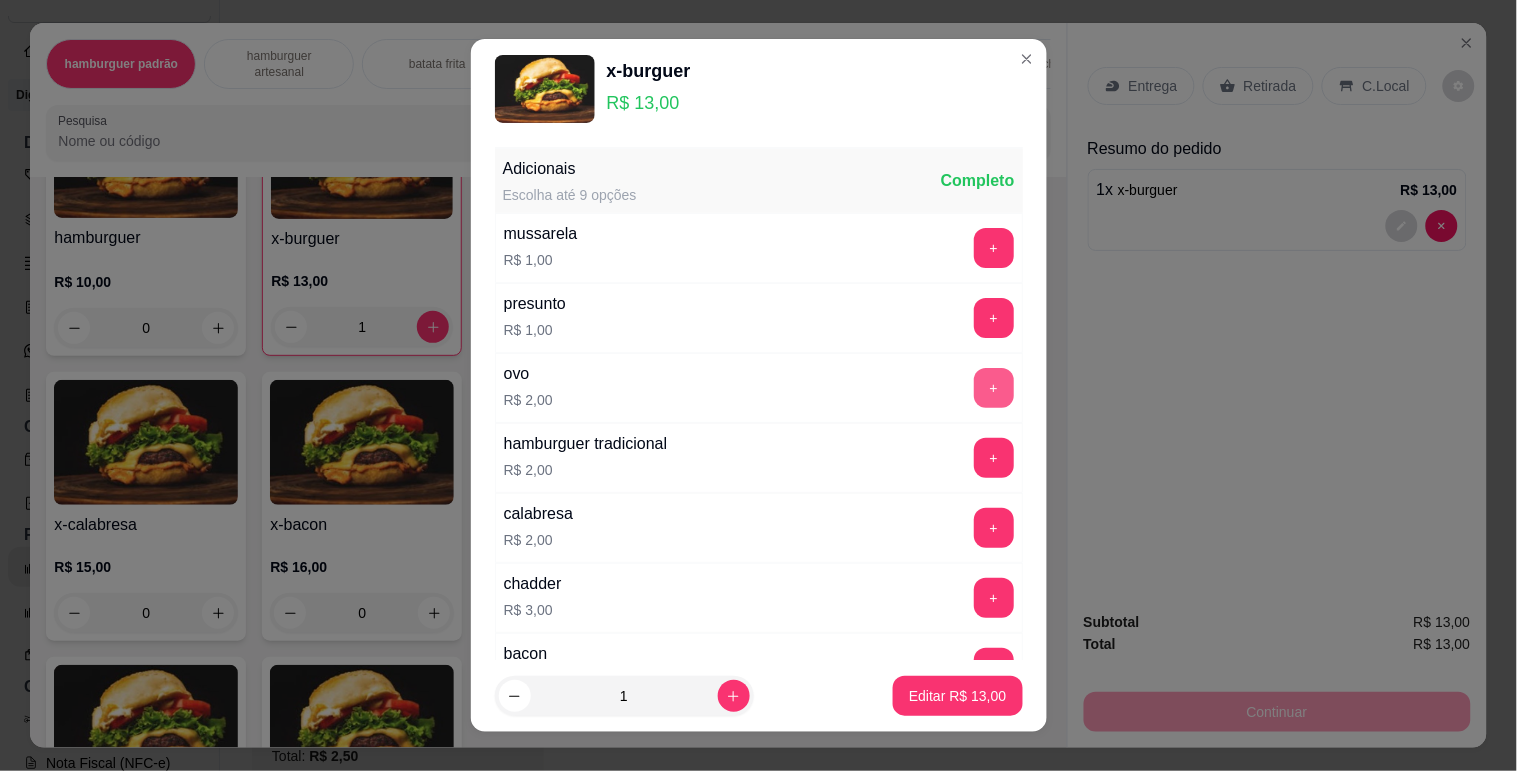 click on "+" at bounding box center [994, 388] 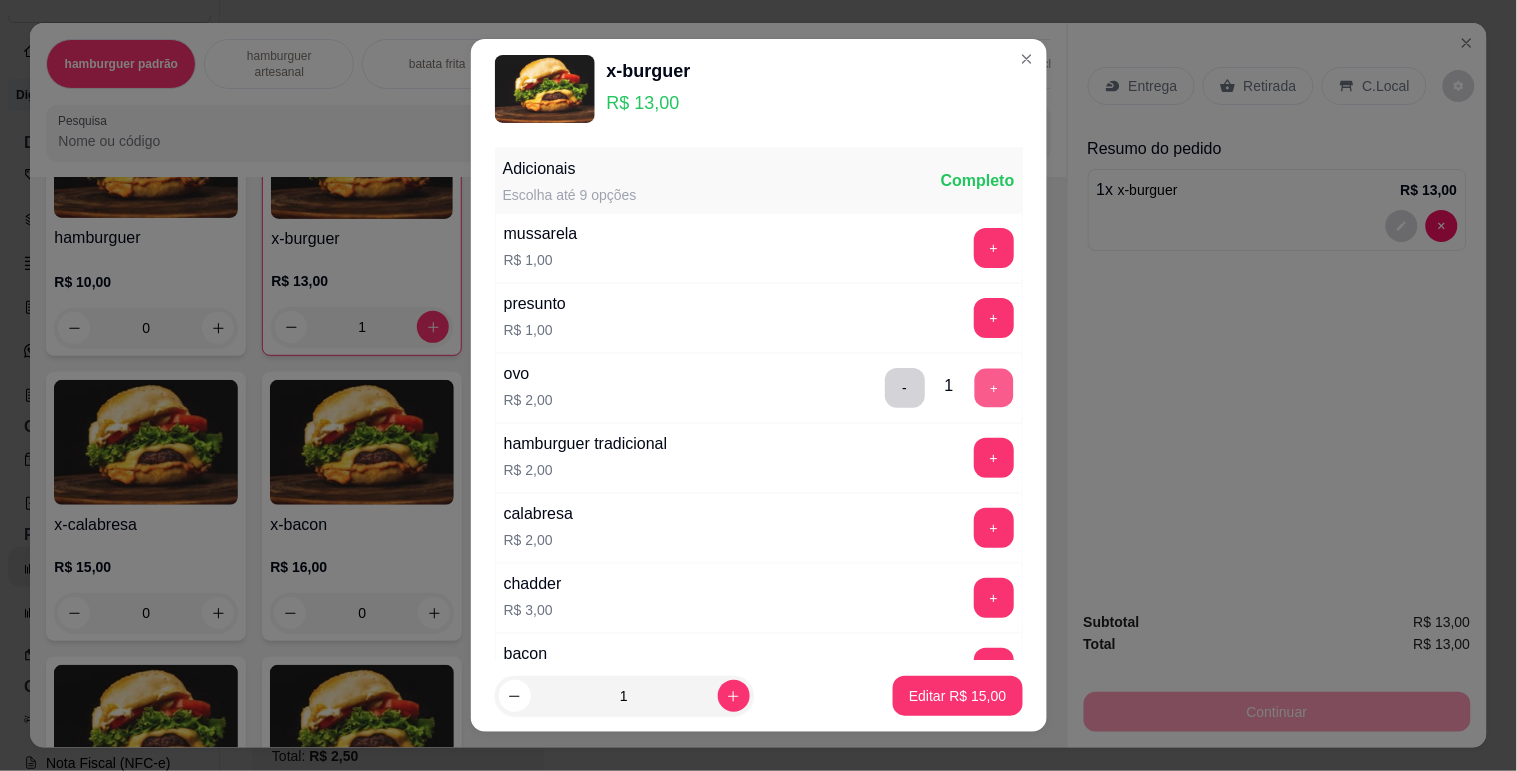 click on "+" at bounding box center [993, 388] 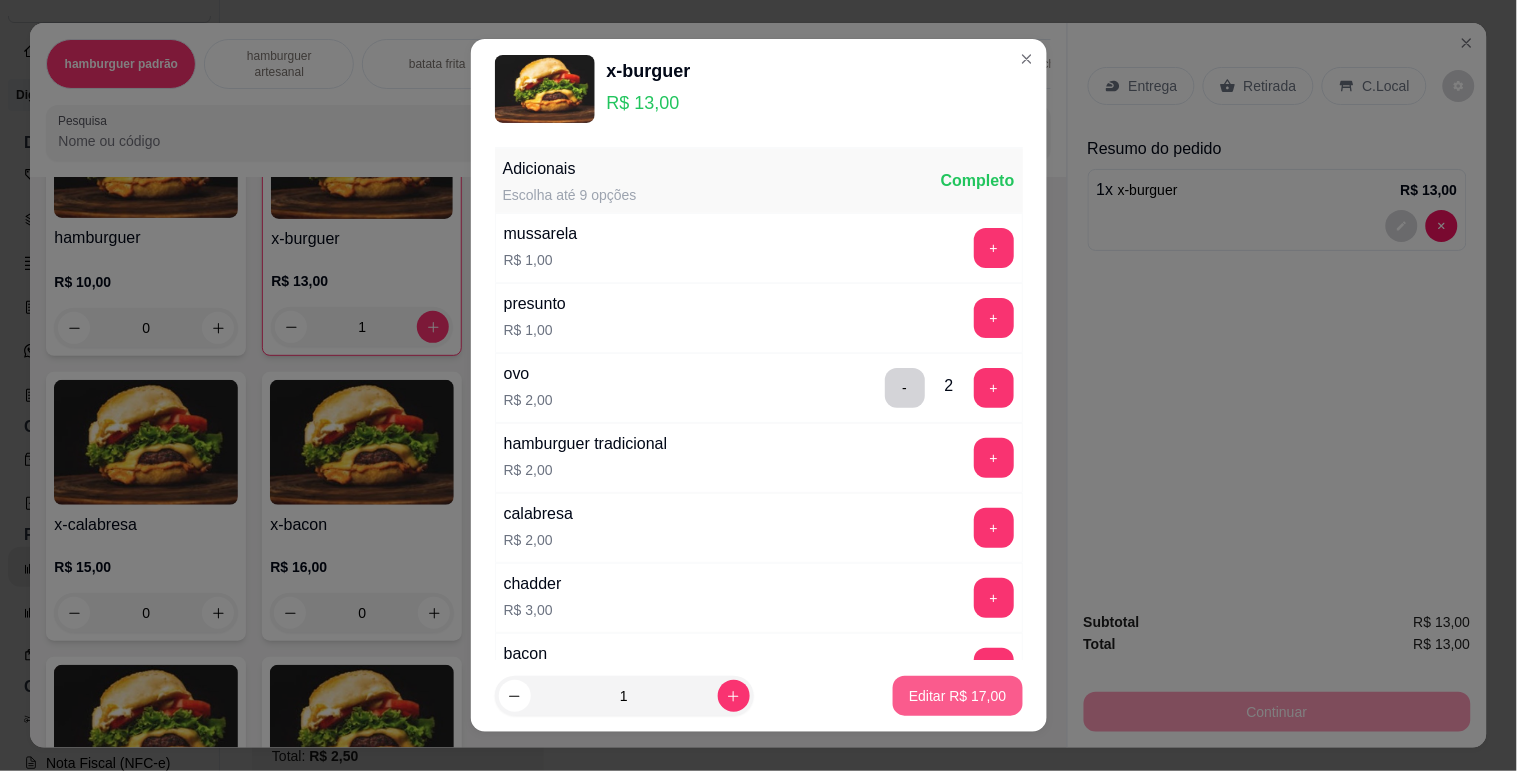 click on "Editar   R$ 17,00" at bounding box center [957, 696] 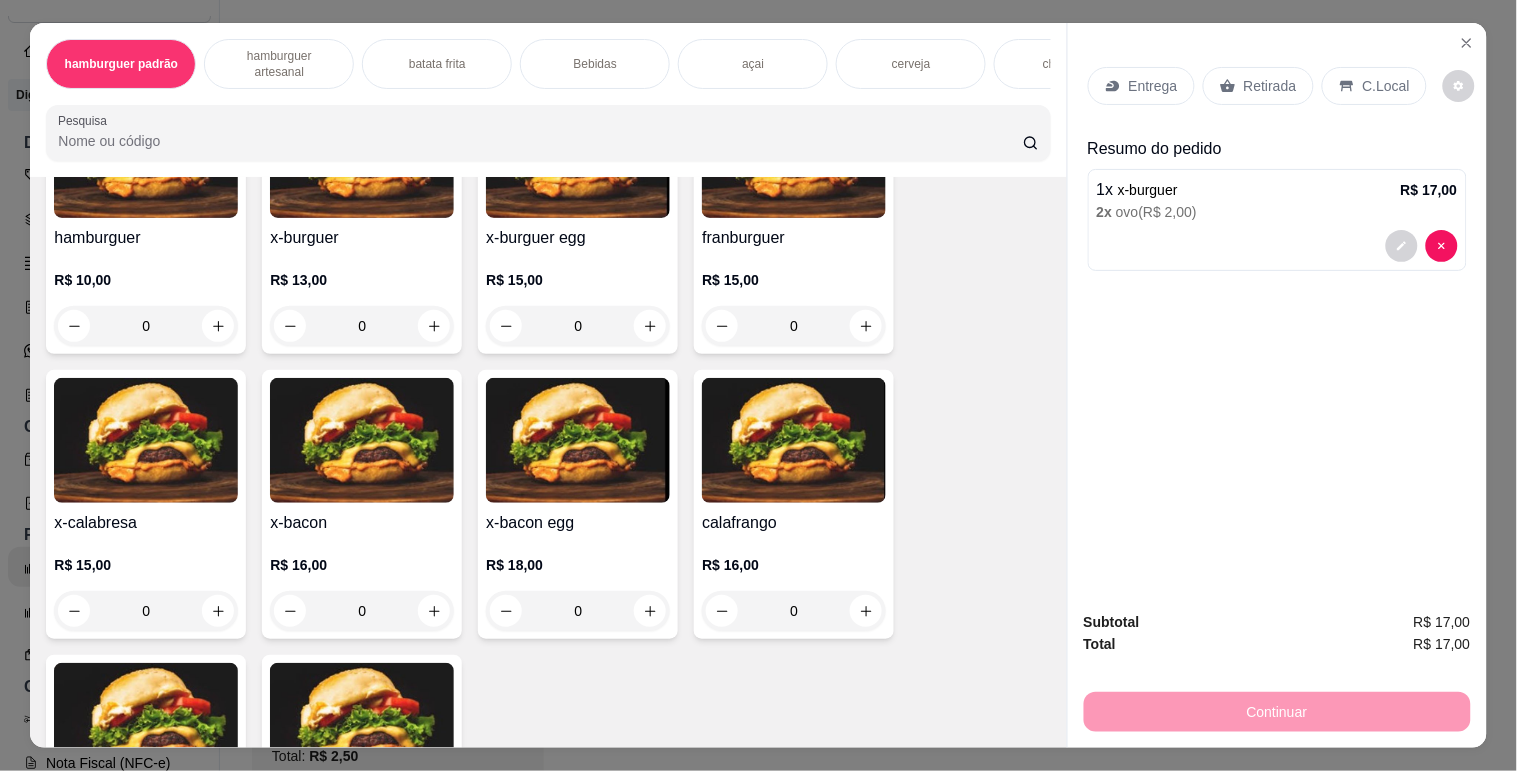 click on "x-burguer" at bounding box center (1148, 190) 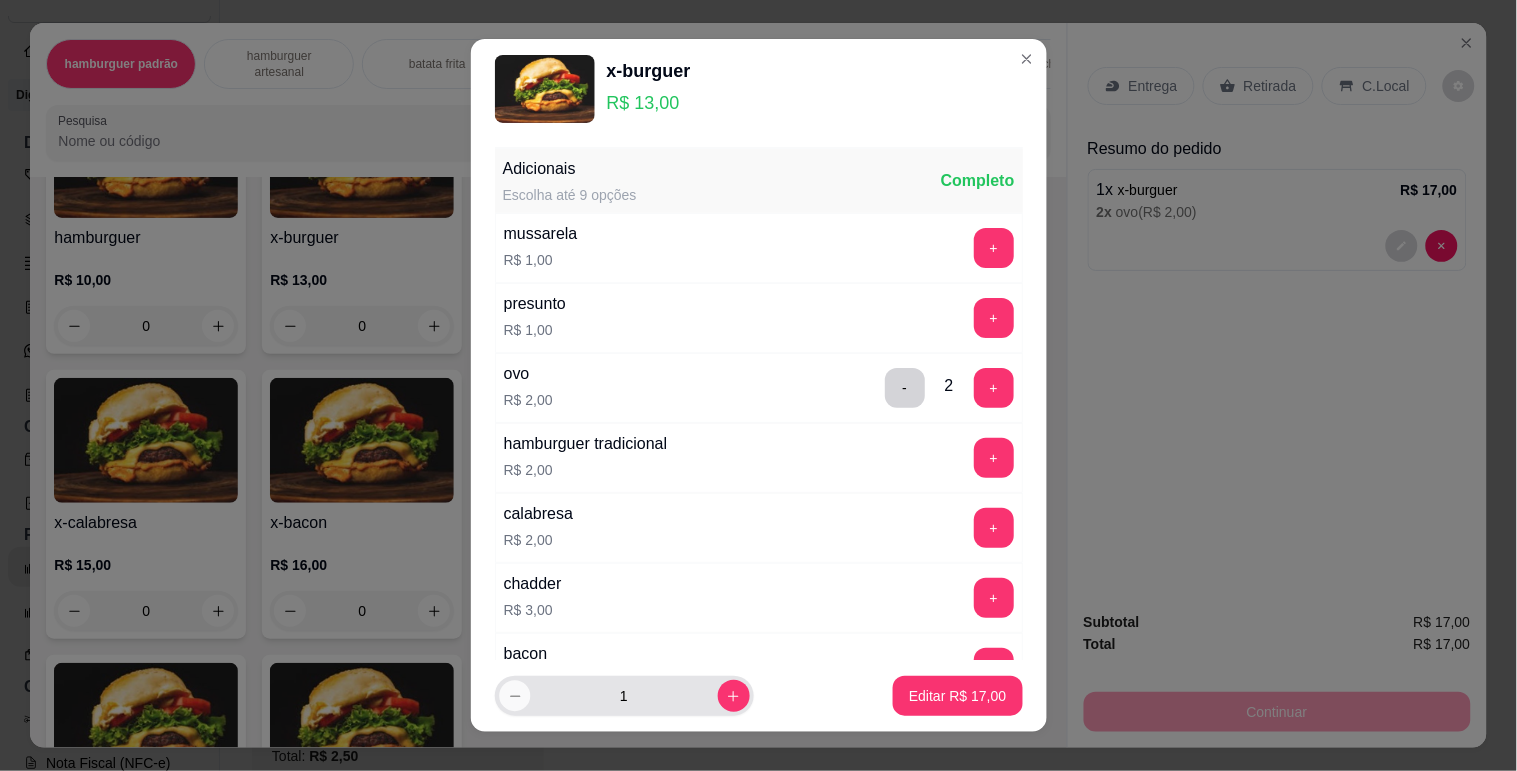 click 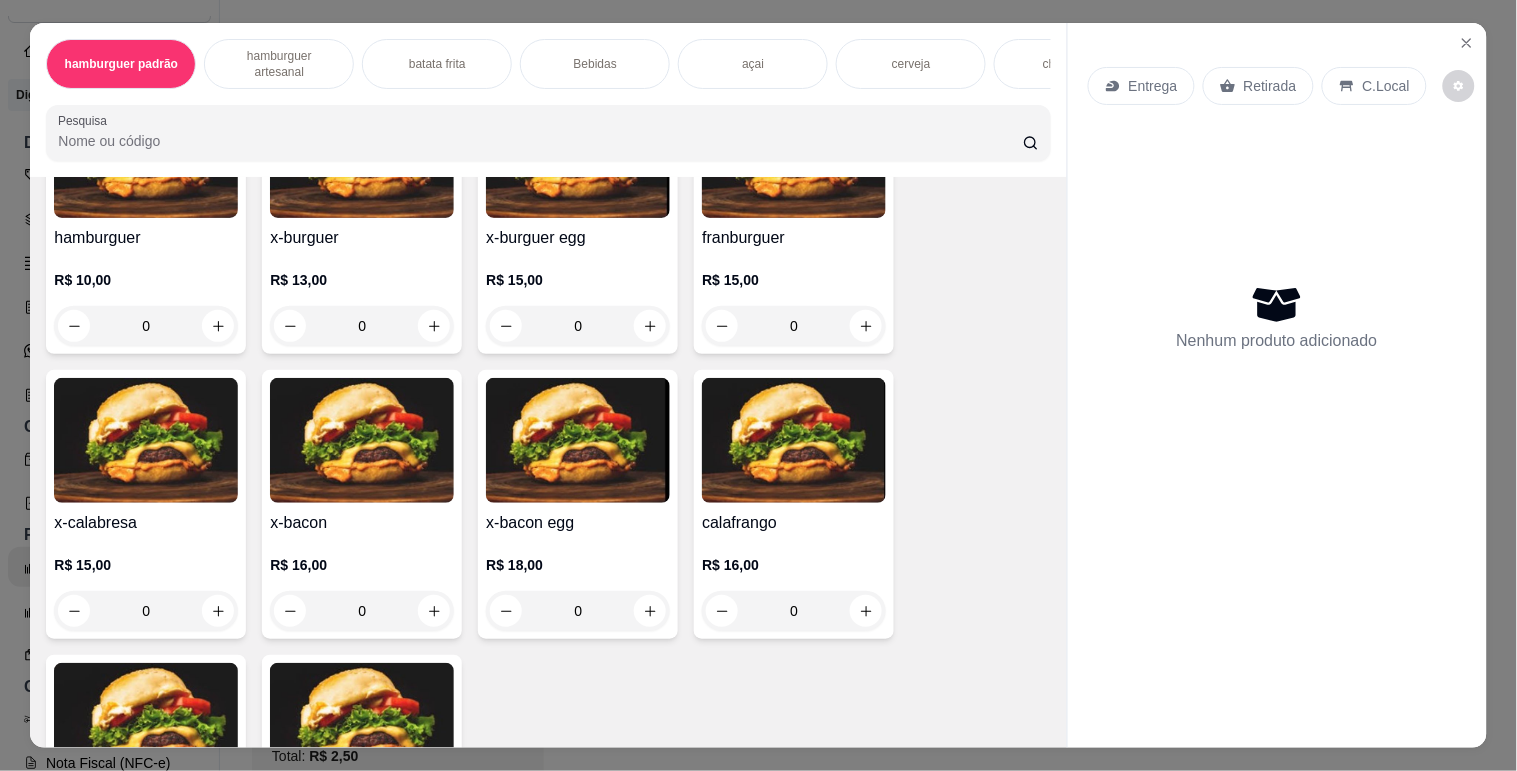 click on "0" at bounding box center (362, 326) 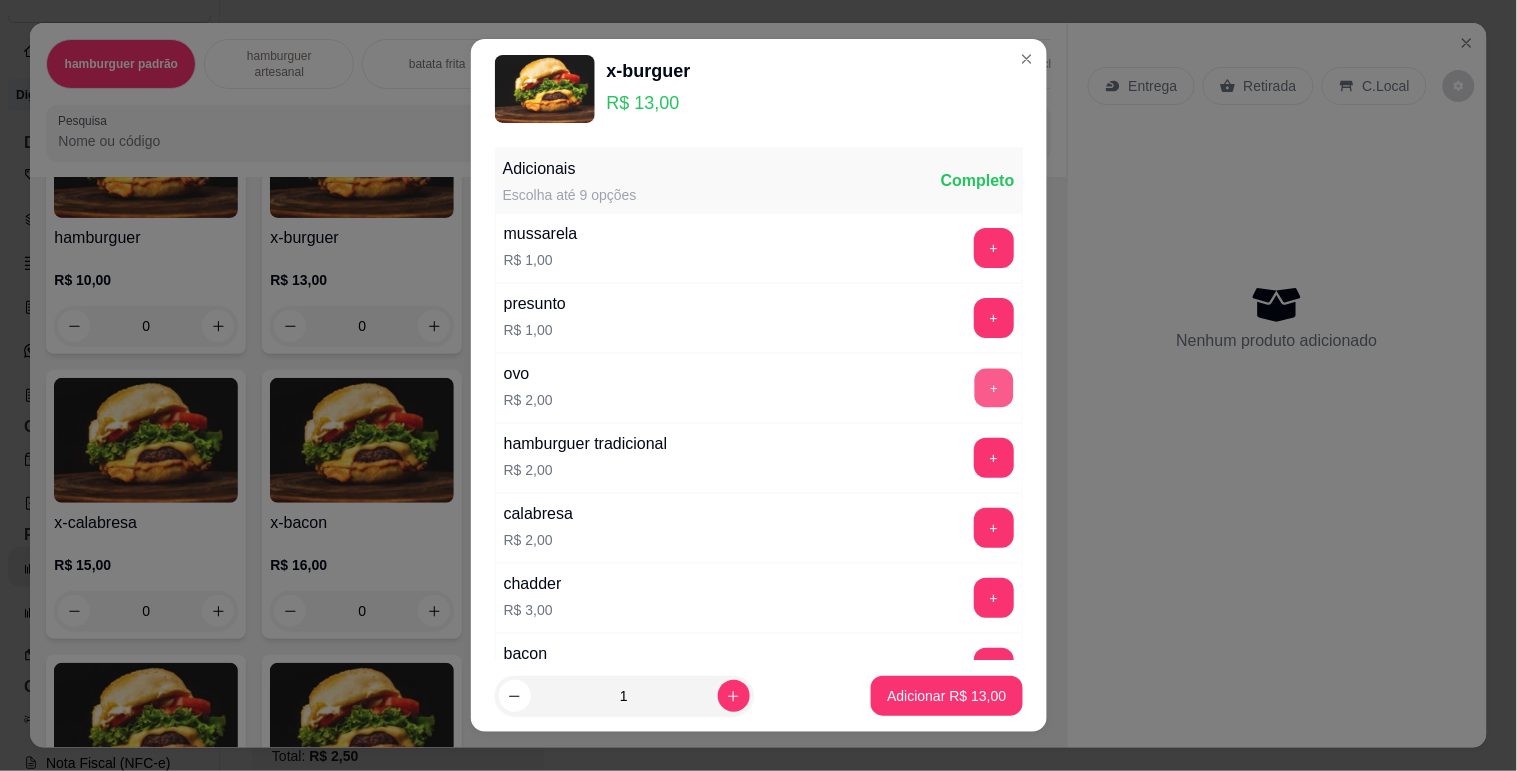 click on "+" at bounding box center [993, 388] 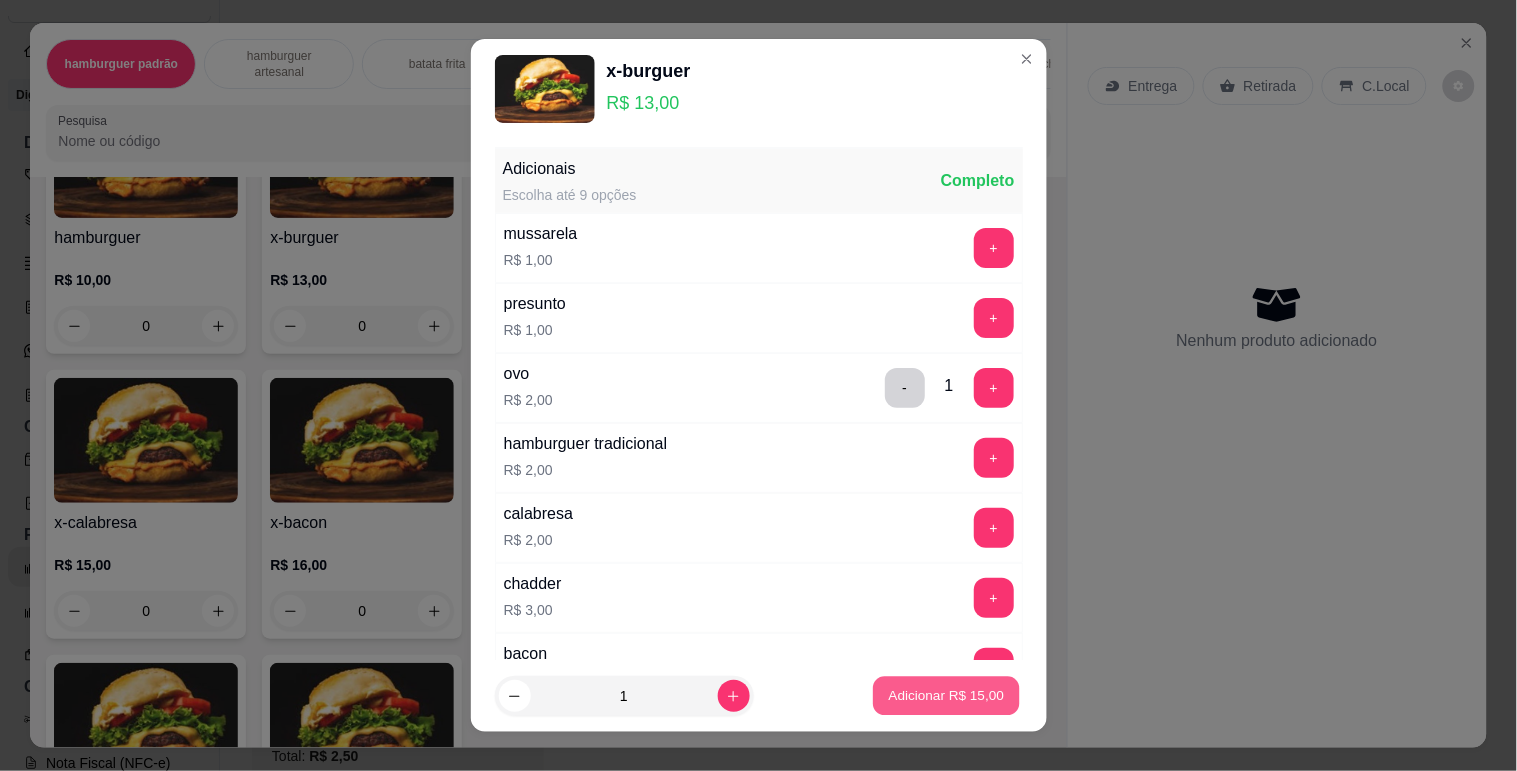 click on "Adicionar   R$ 15,00" at bounding box center (947, 696) 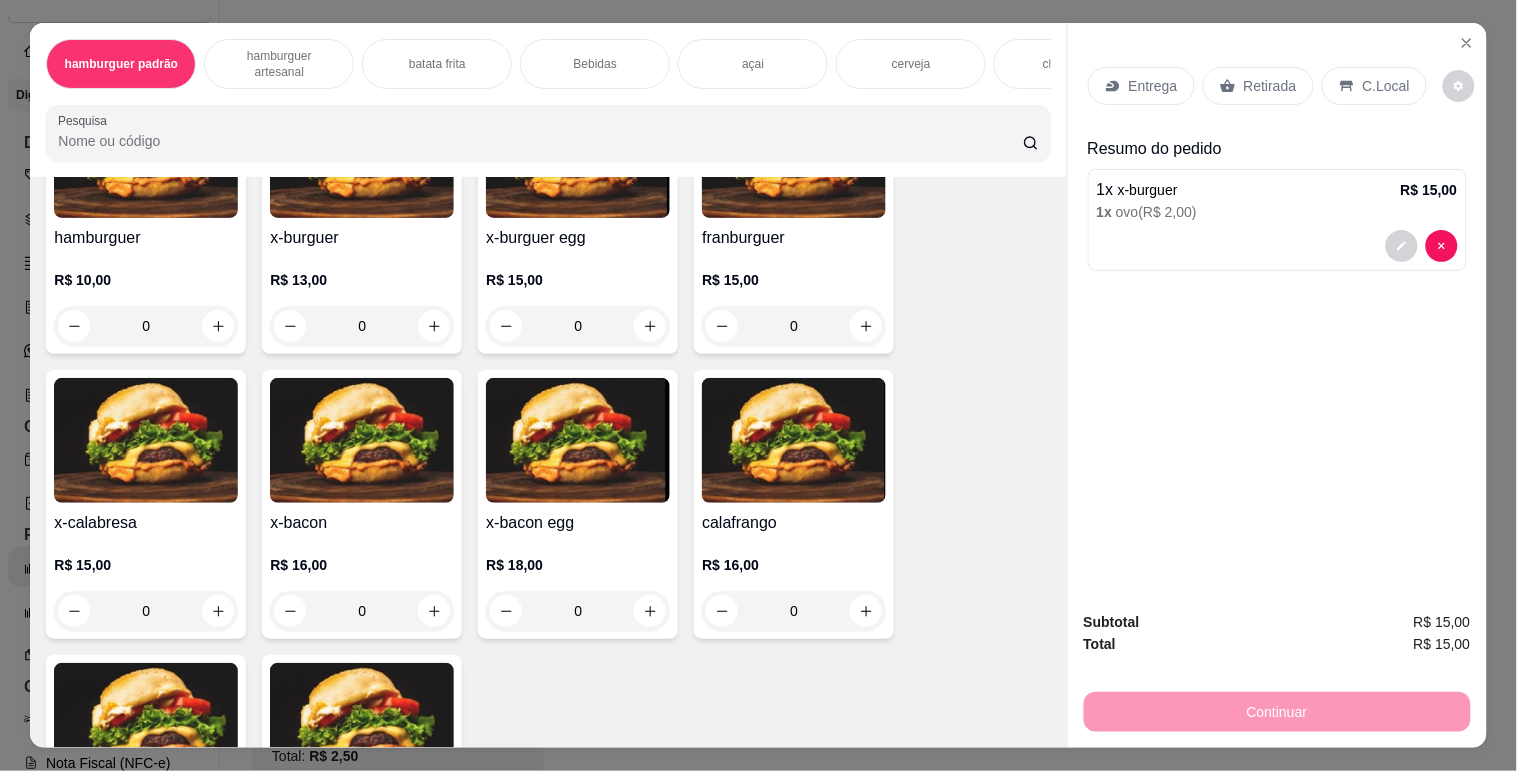 click on "0" at bounding box center [794, 326] 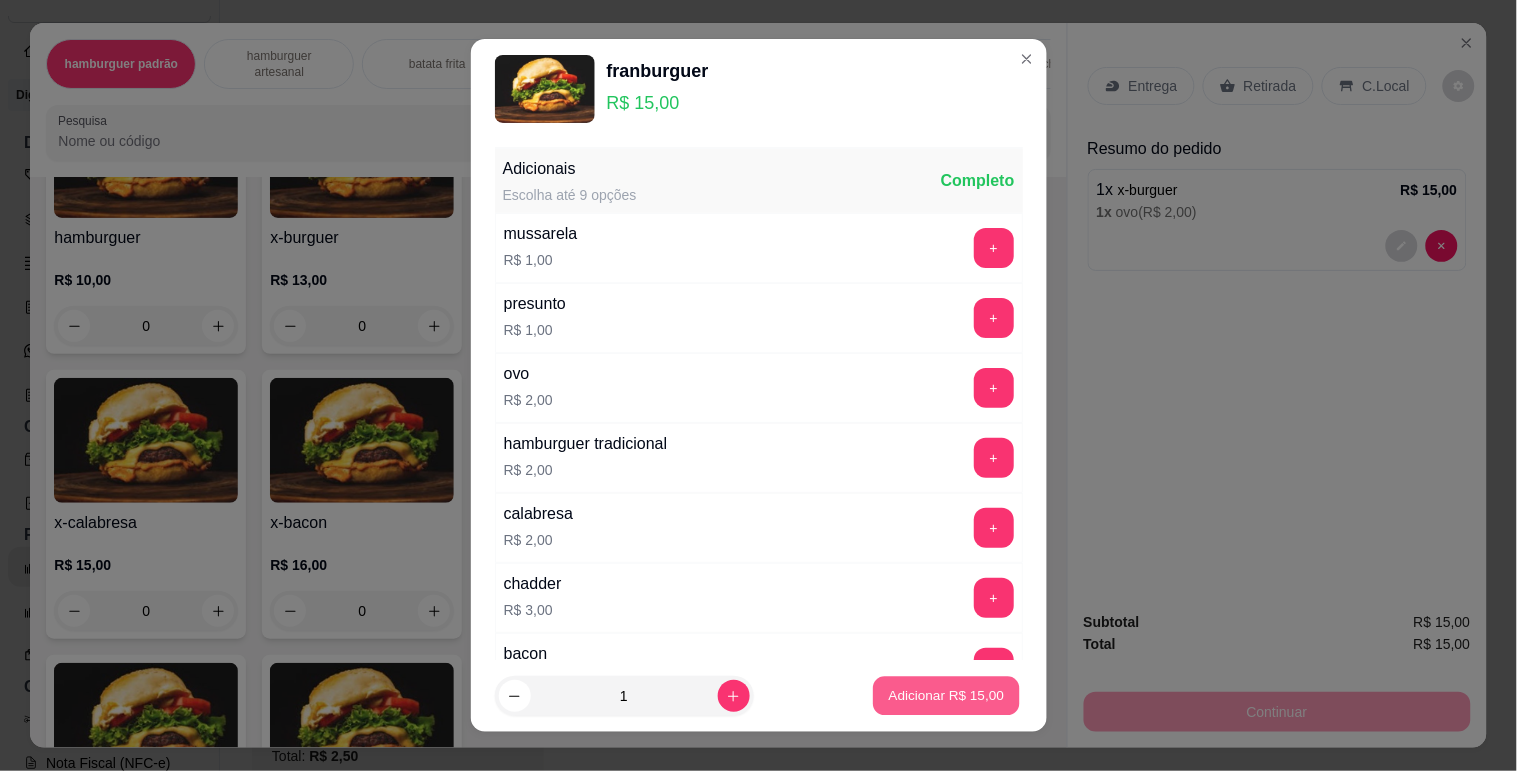click on "Adicionar   R$ 15,00" at bounding box center [947, 696] 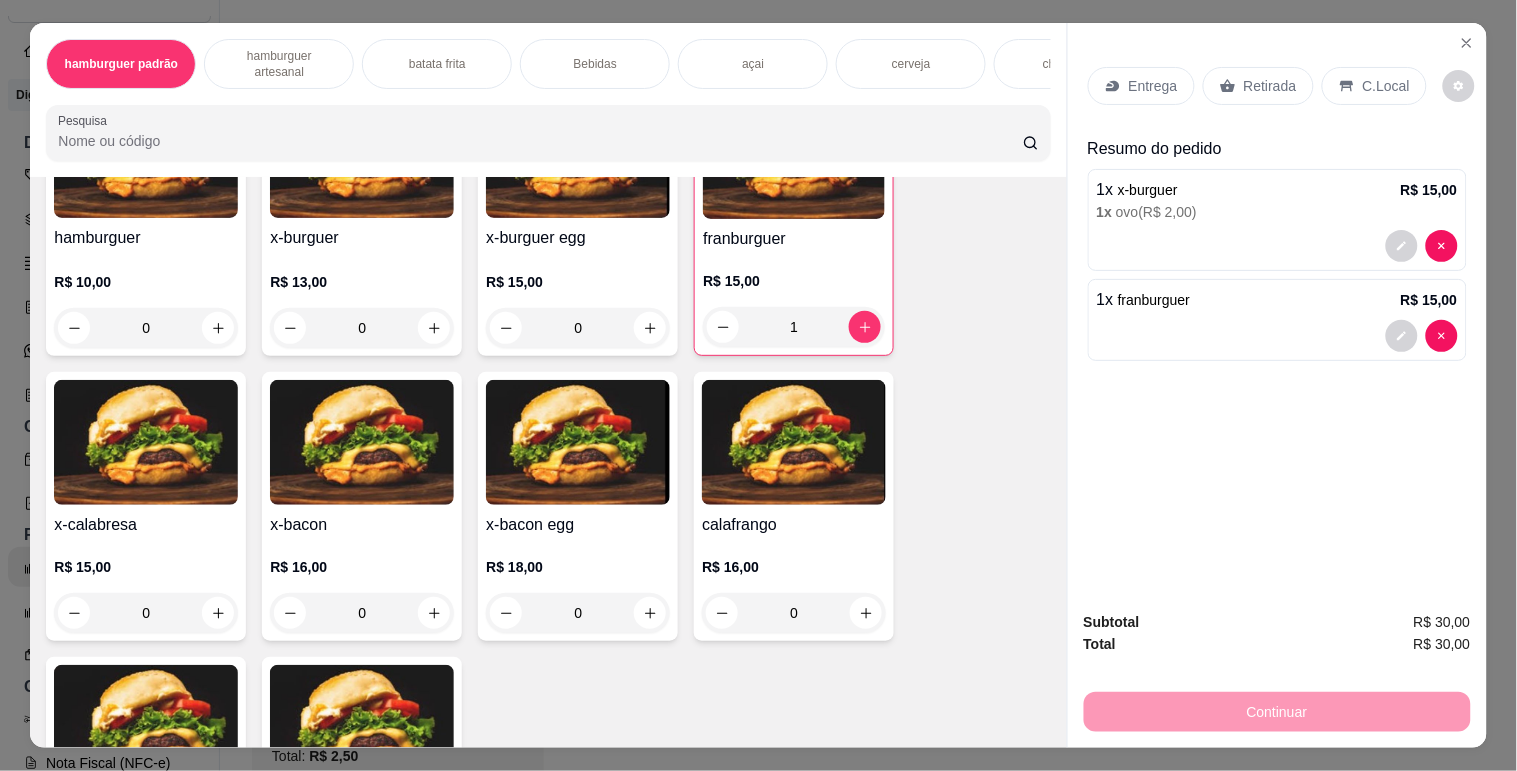 click on "Retirada" at bounding box center (1270, 86) 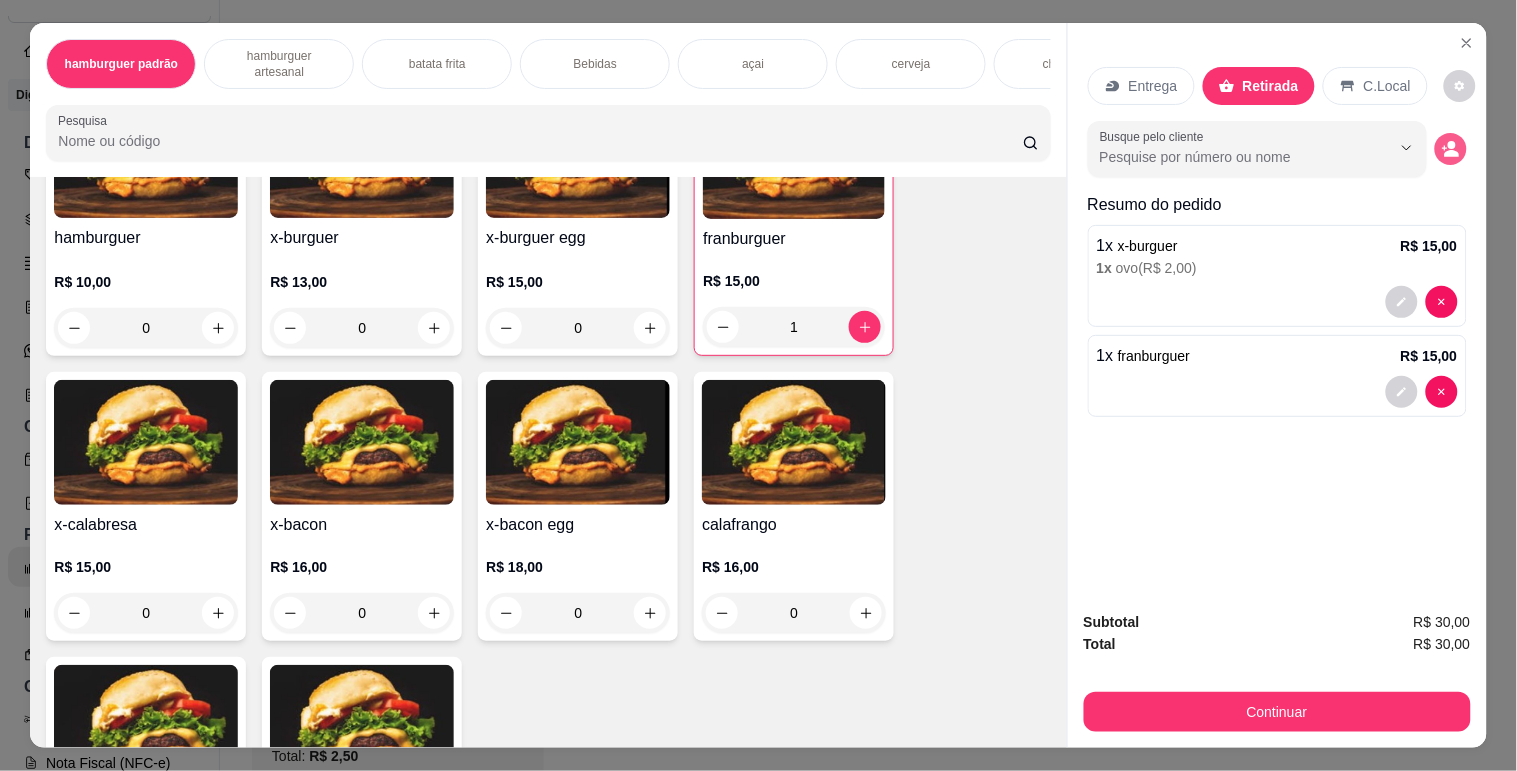 click 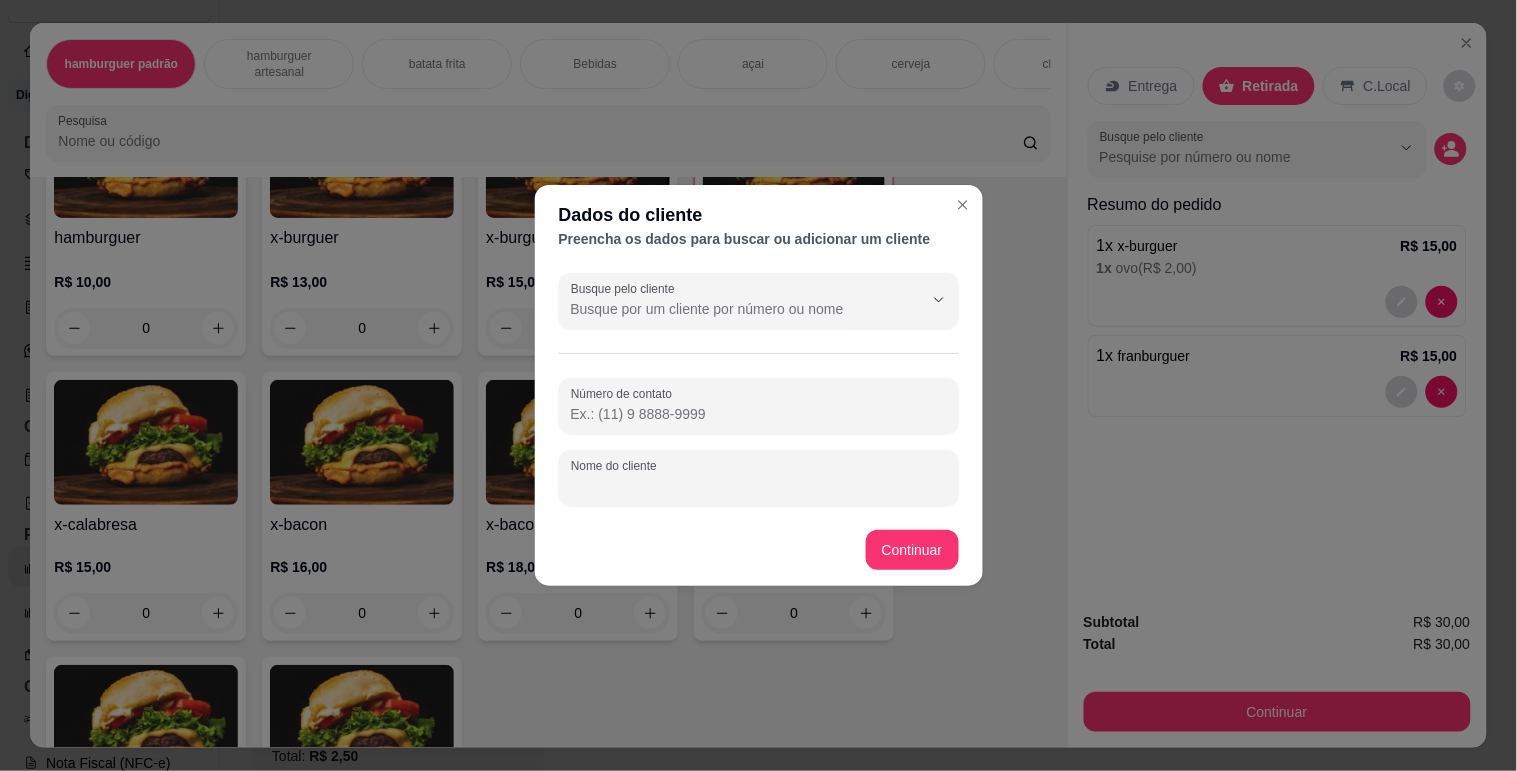 click on "Nome do cliente" at bounding box center (759, 486) 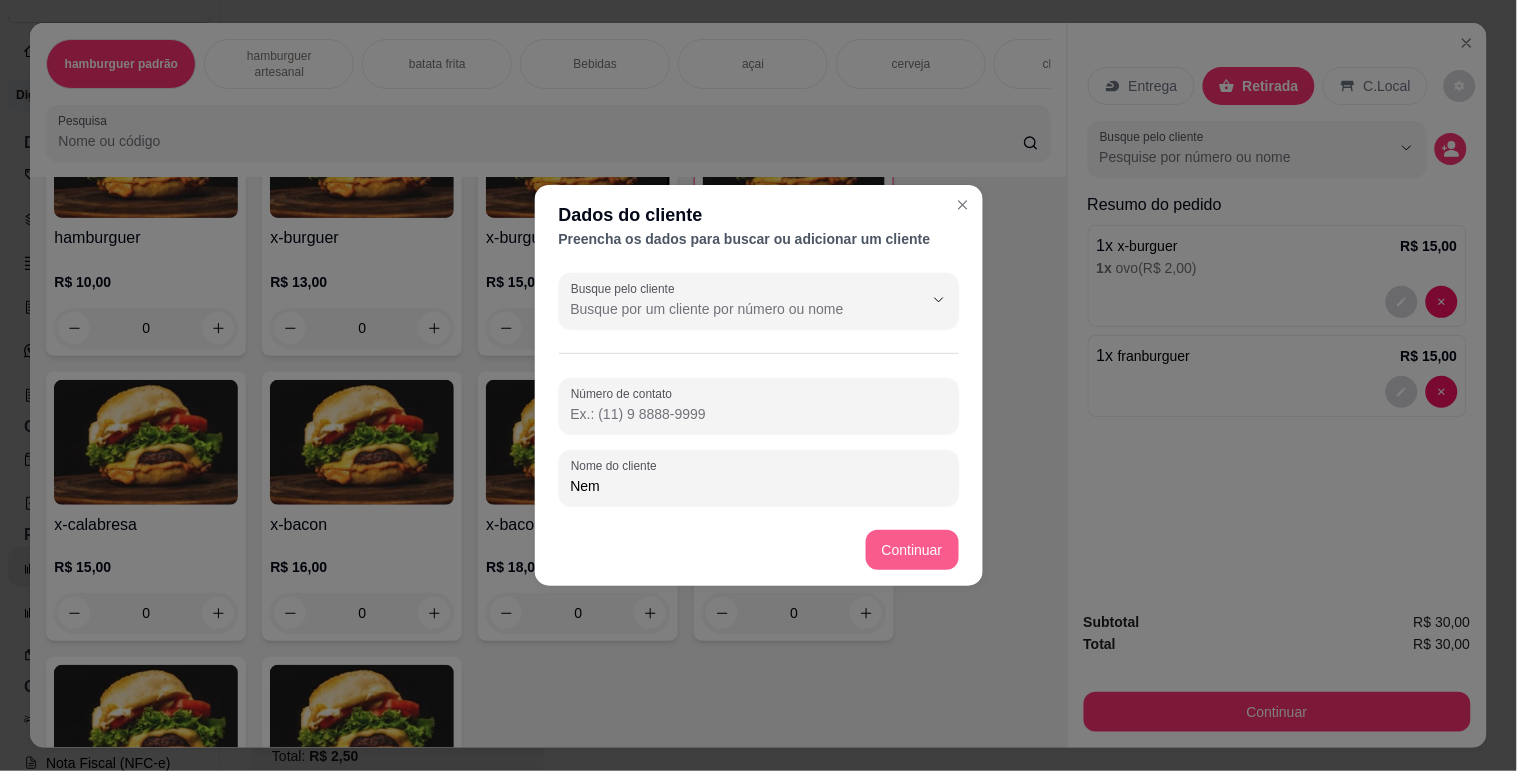 type on "Nem" 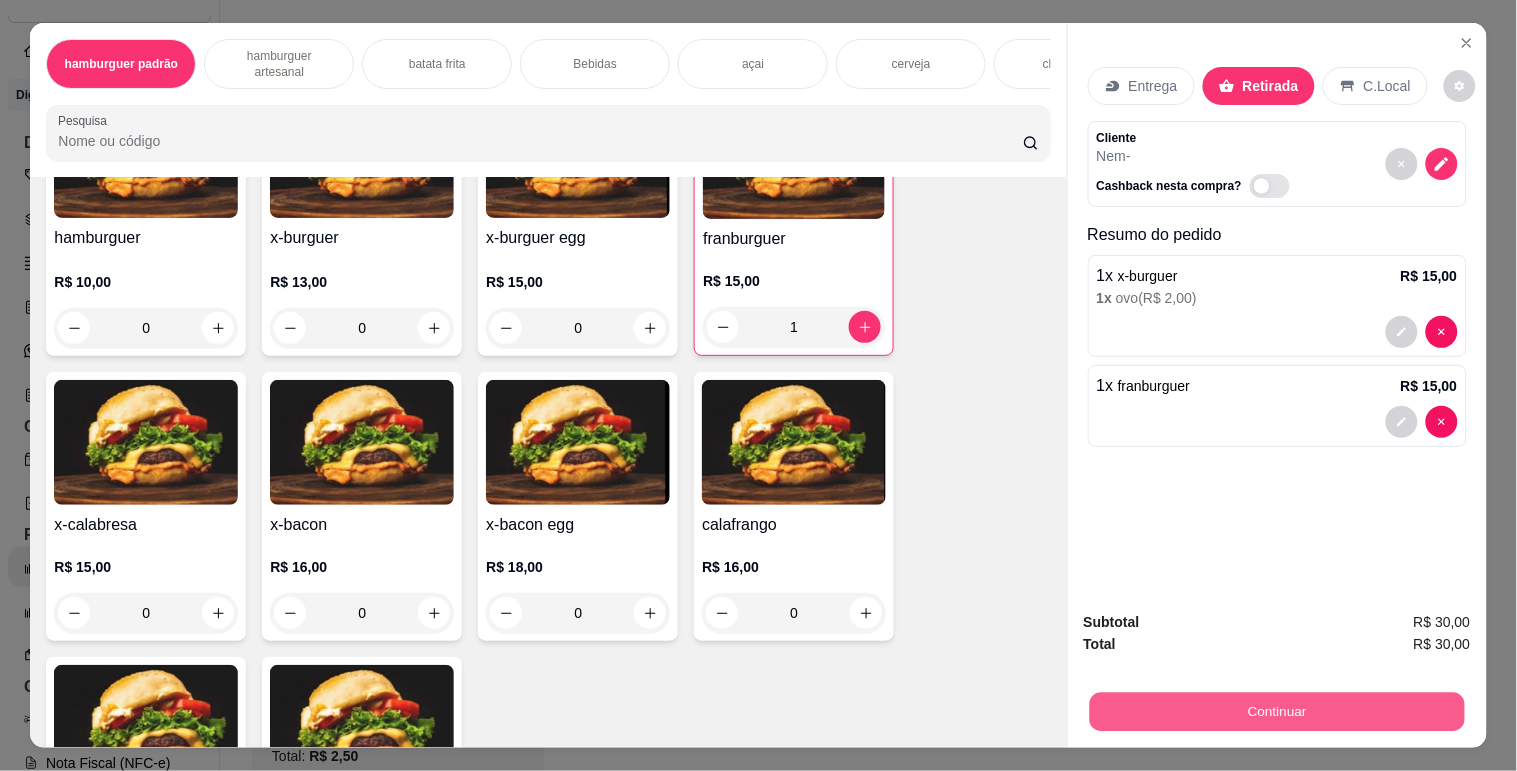 click on "Continuar" at bounding box center [1276, 711] 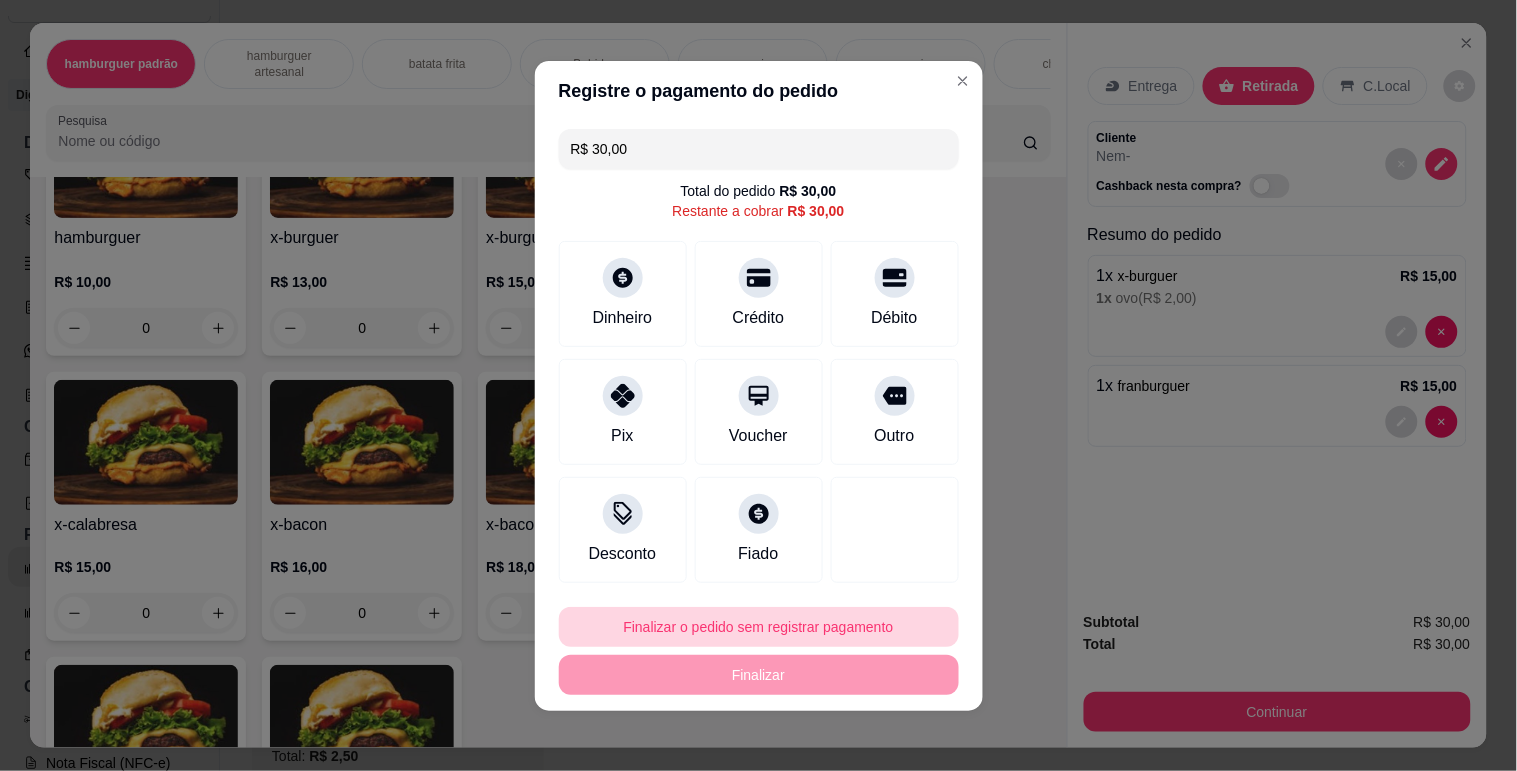 click on "Finalizar o pedido sem registrar pagamento" at bounding box center (759, 627) 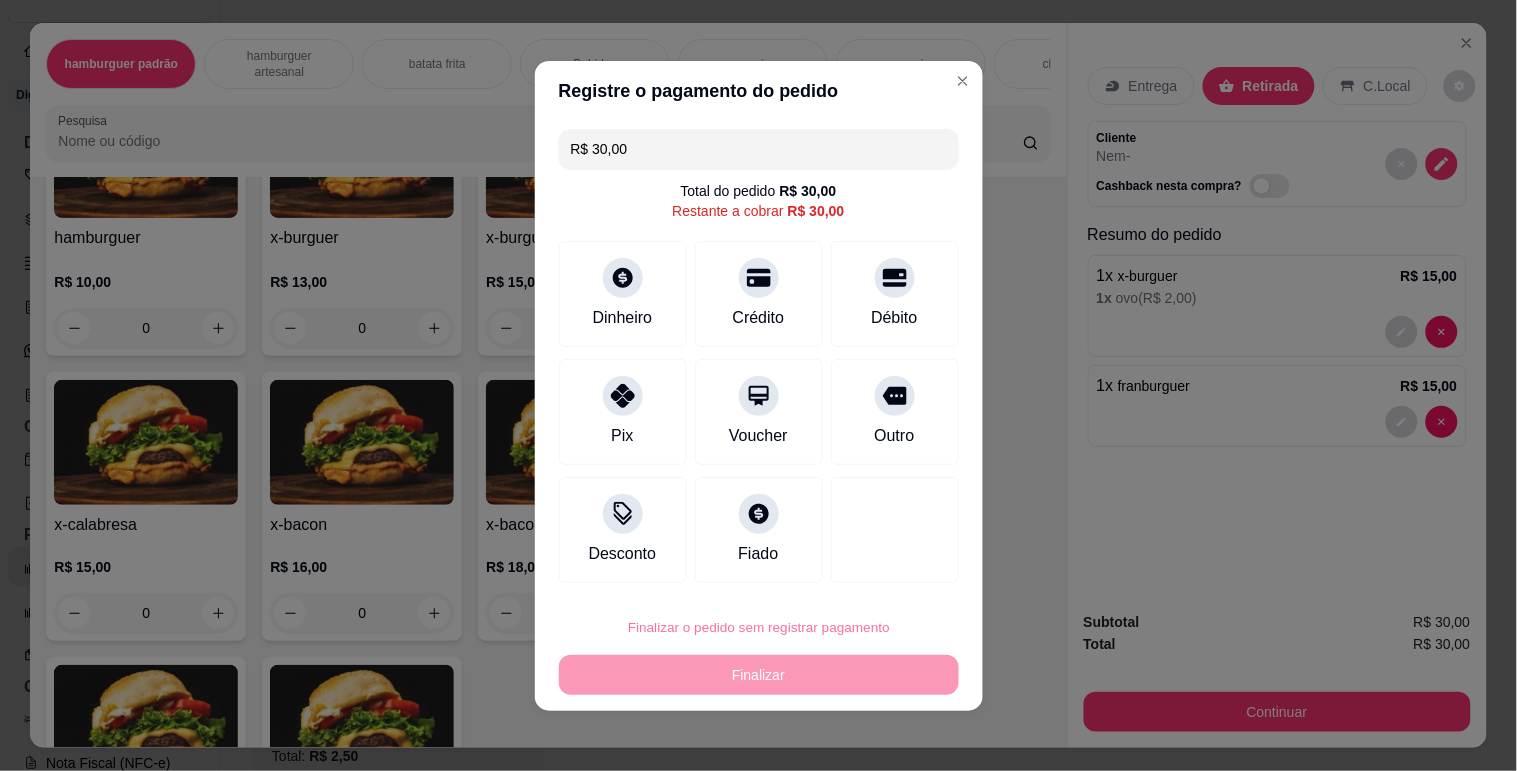 click on "Confirmar" at bounding box center (870, 570) 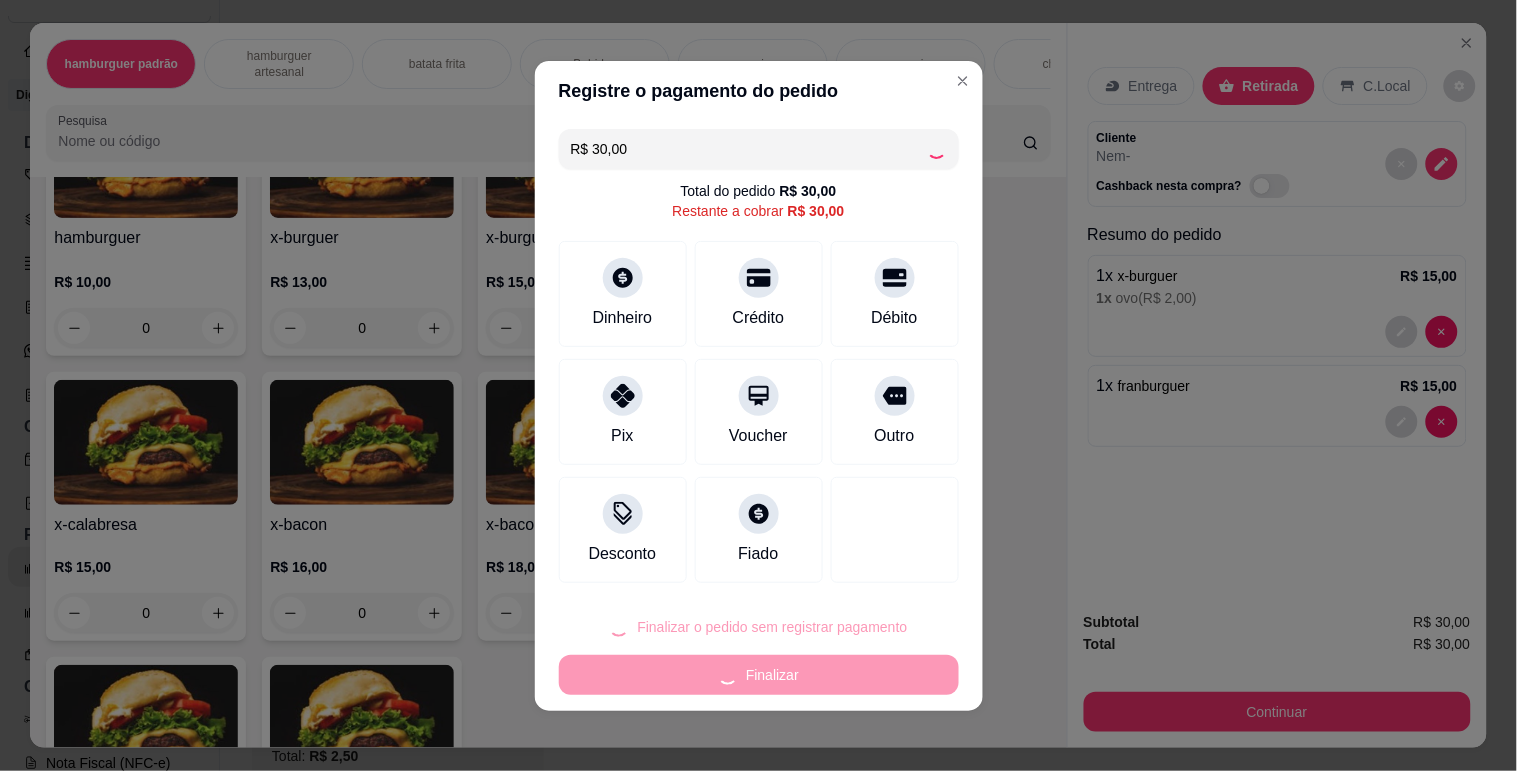 type on "0" 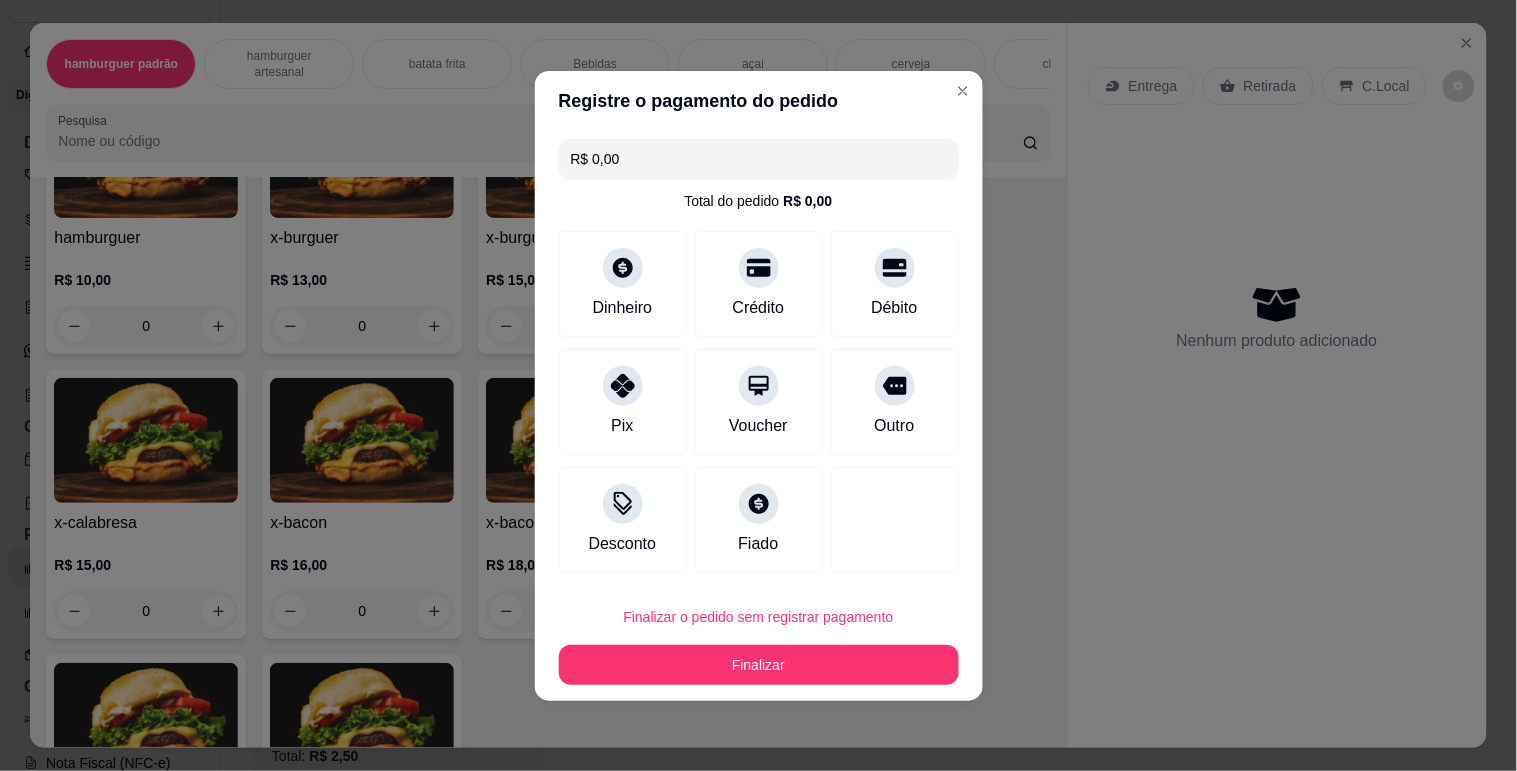 type on "R$ 0,00" 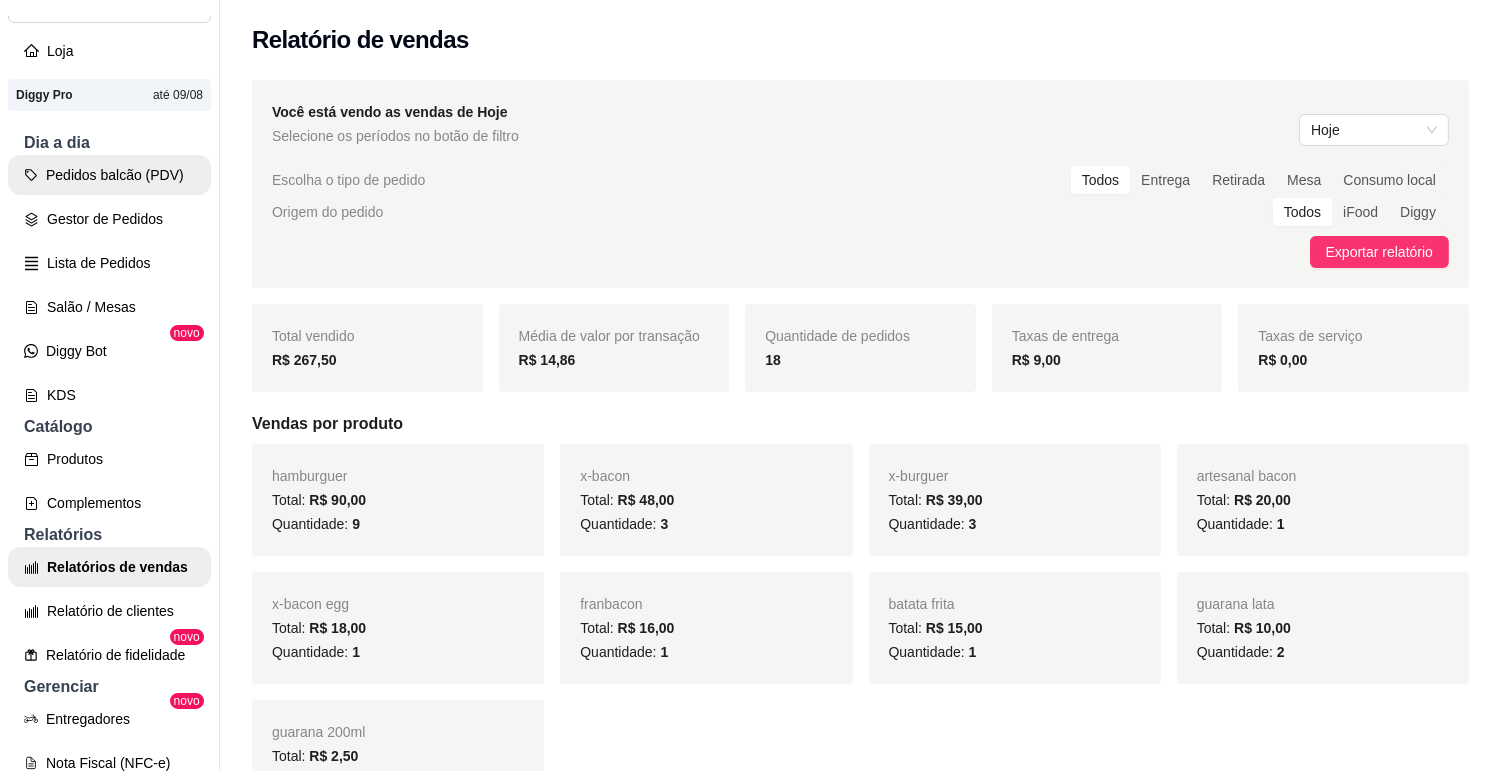 click on "Pedidos balcão (PDV)" at bounding box center [109, 175] 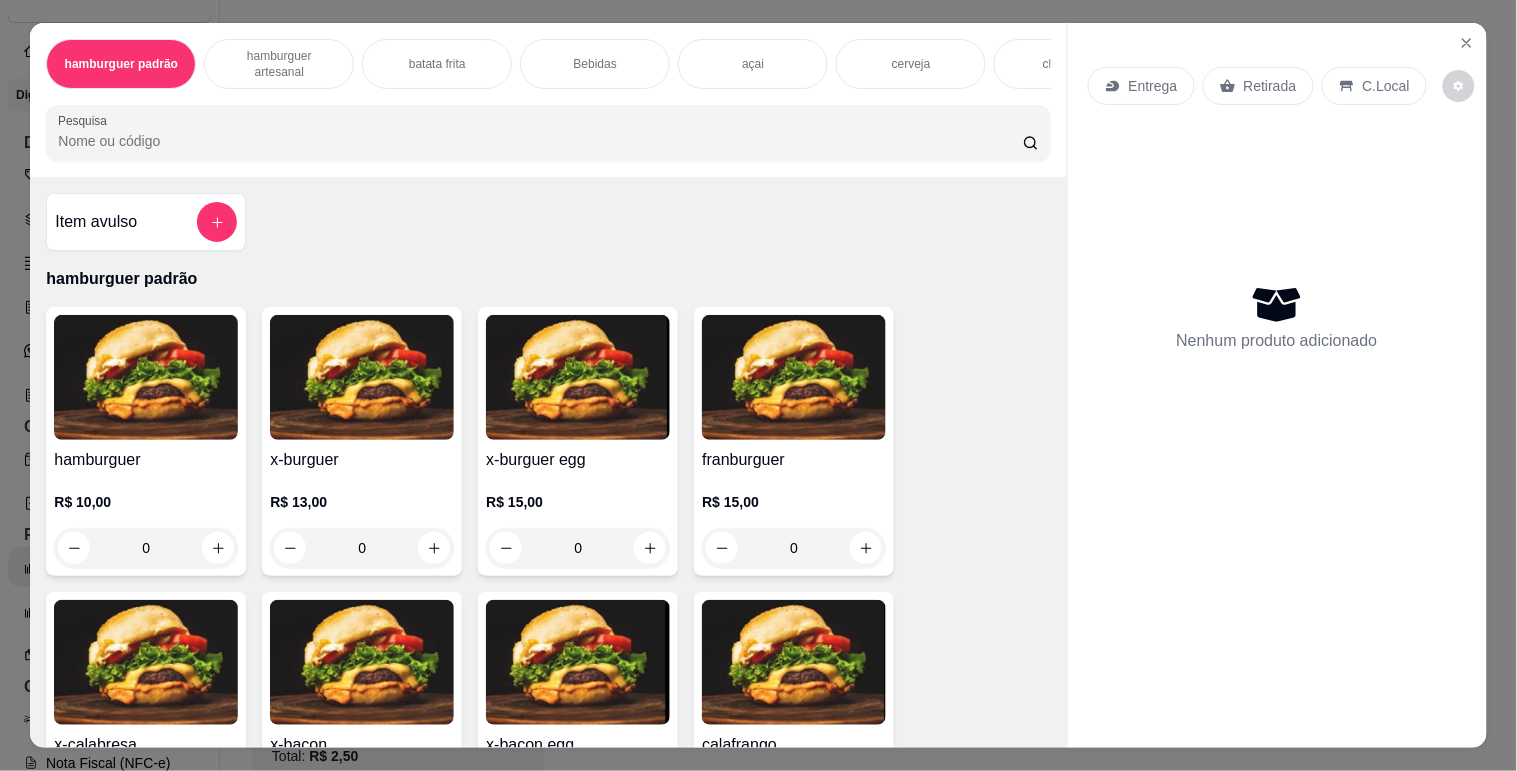click on "x-burguer   R$ 13,00 0" at bounding box center [362, 441] 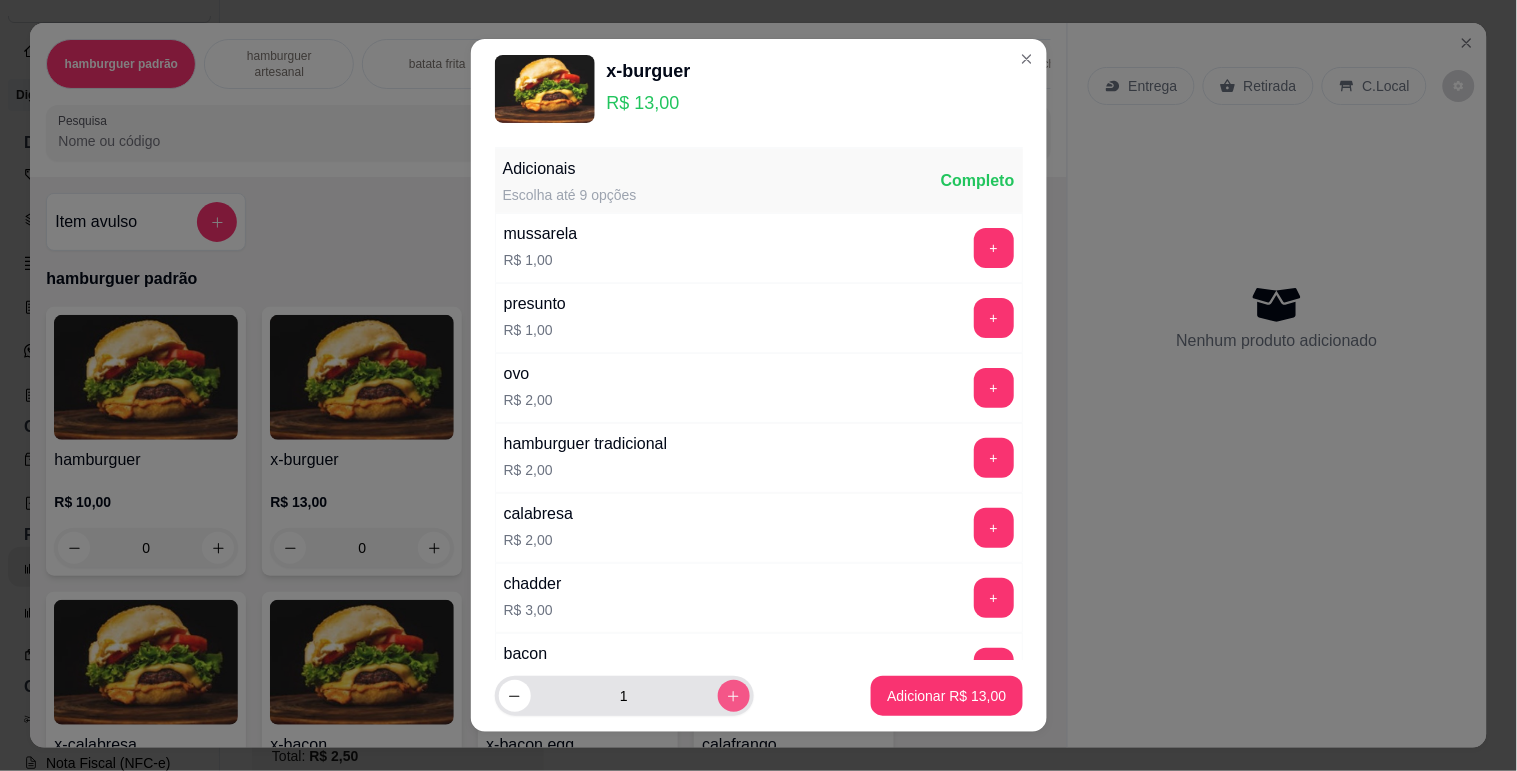 click 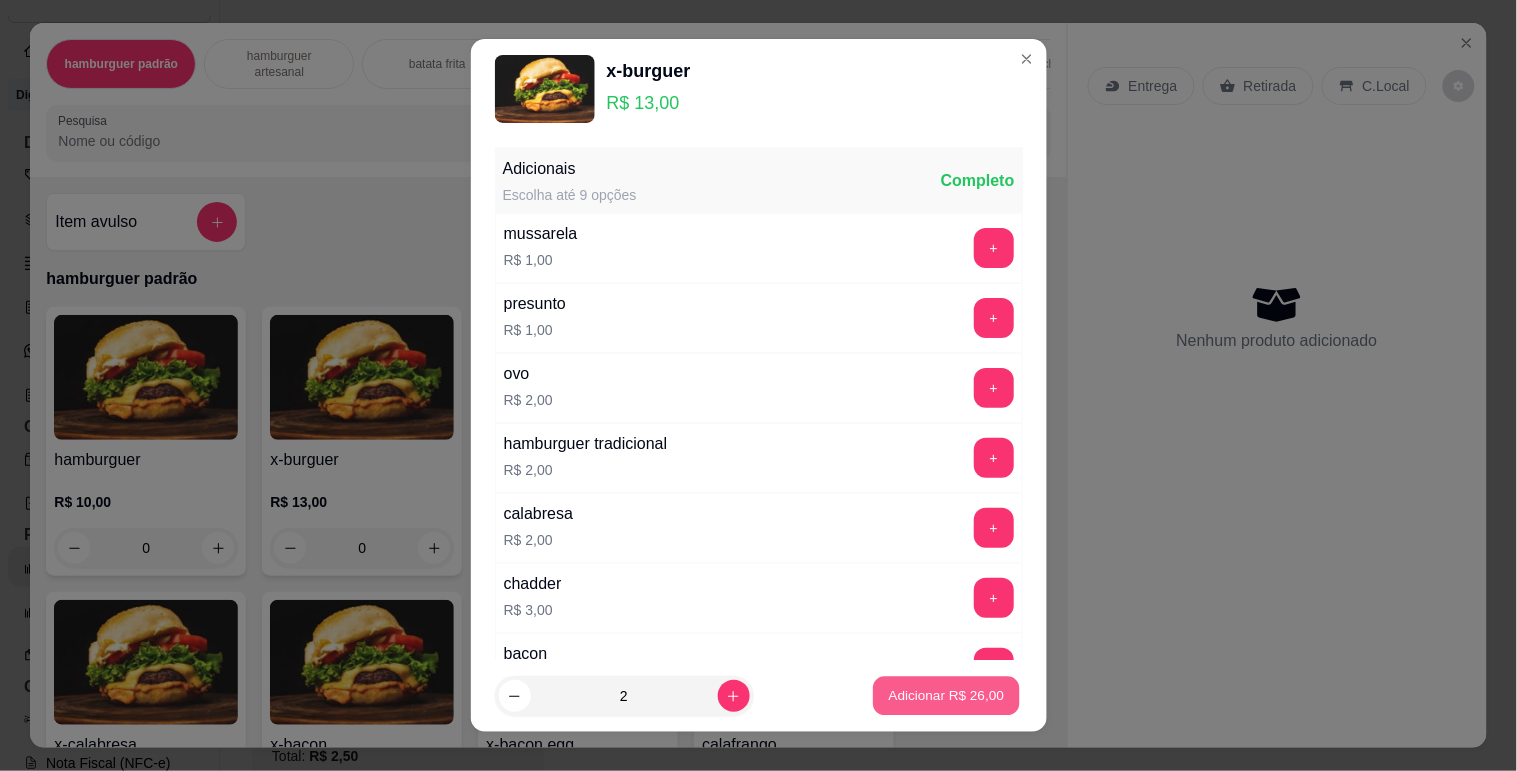 click on "Adicionar   R$ 26,00" at bounding box center (947, 696) 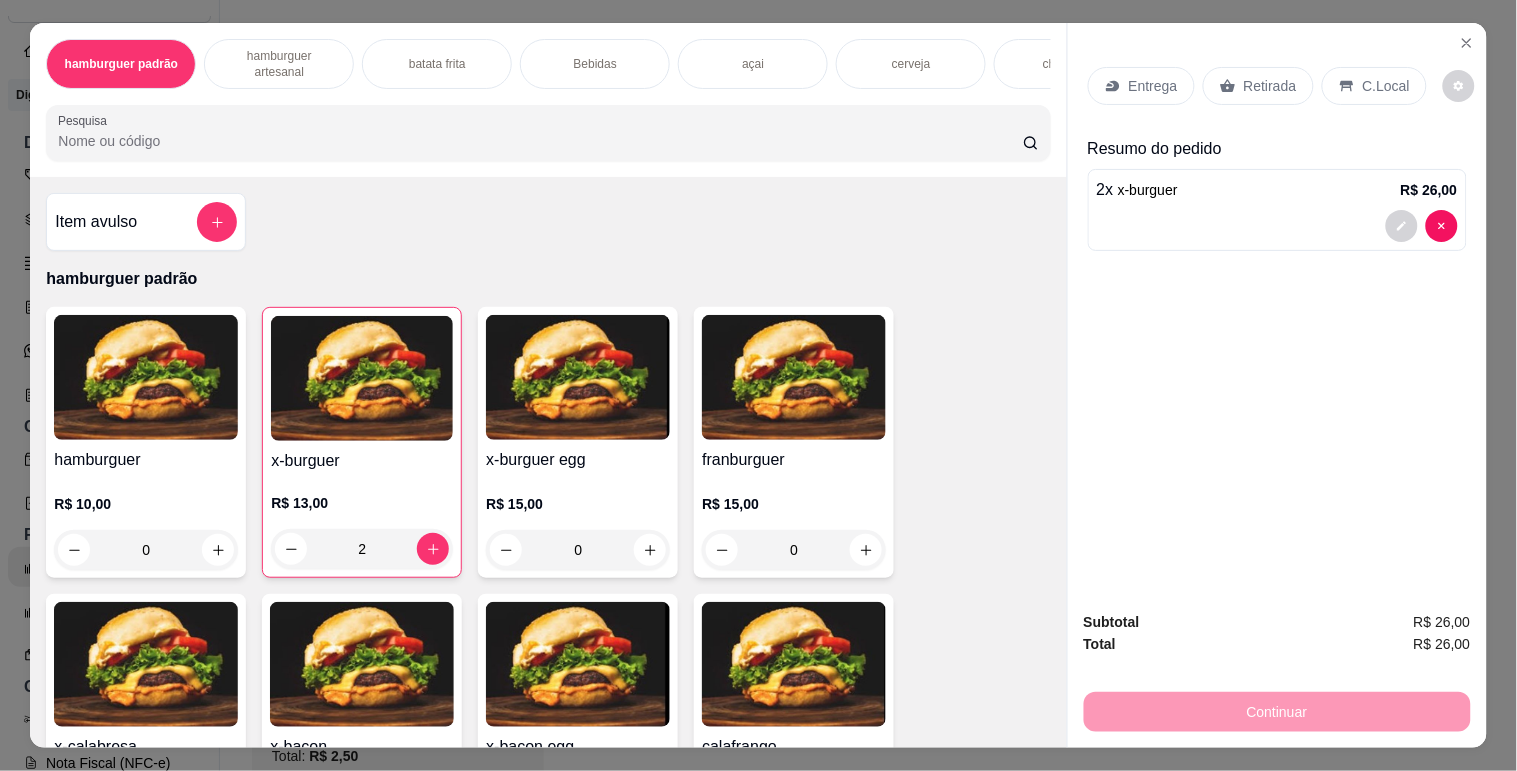 click on "Retirada" at bounding box center (1270, 86) 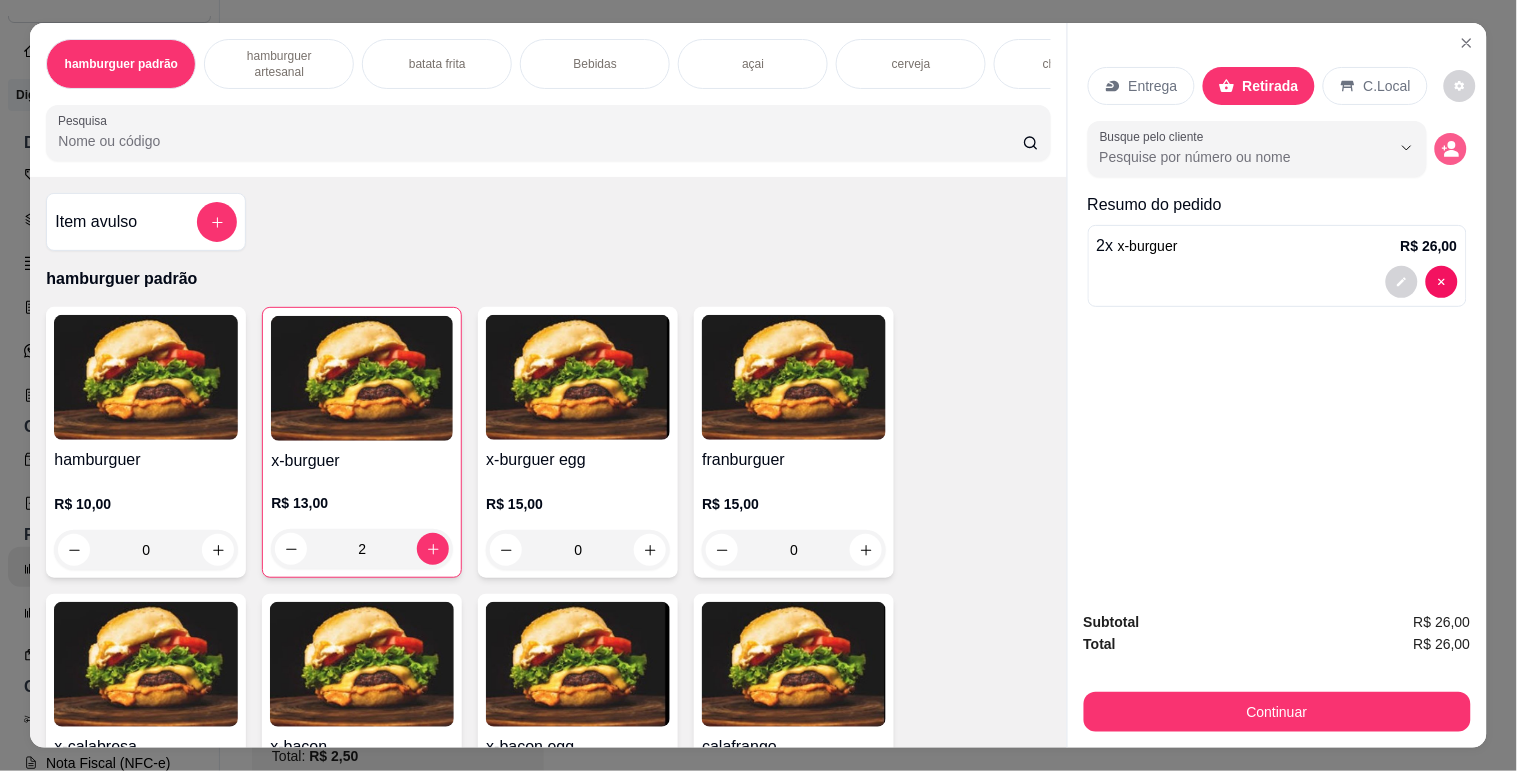 click 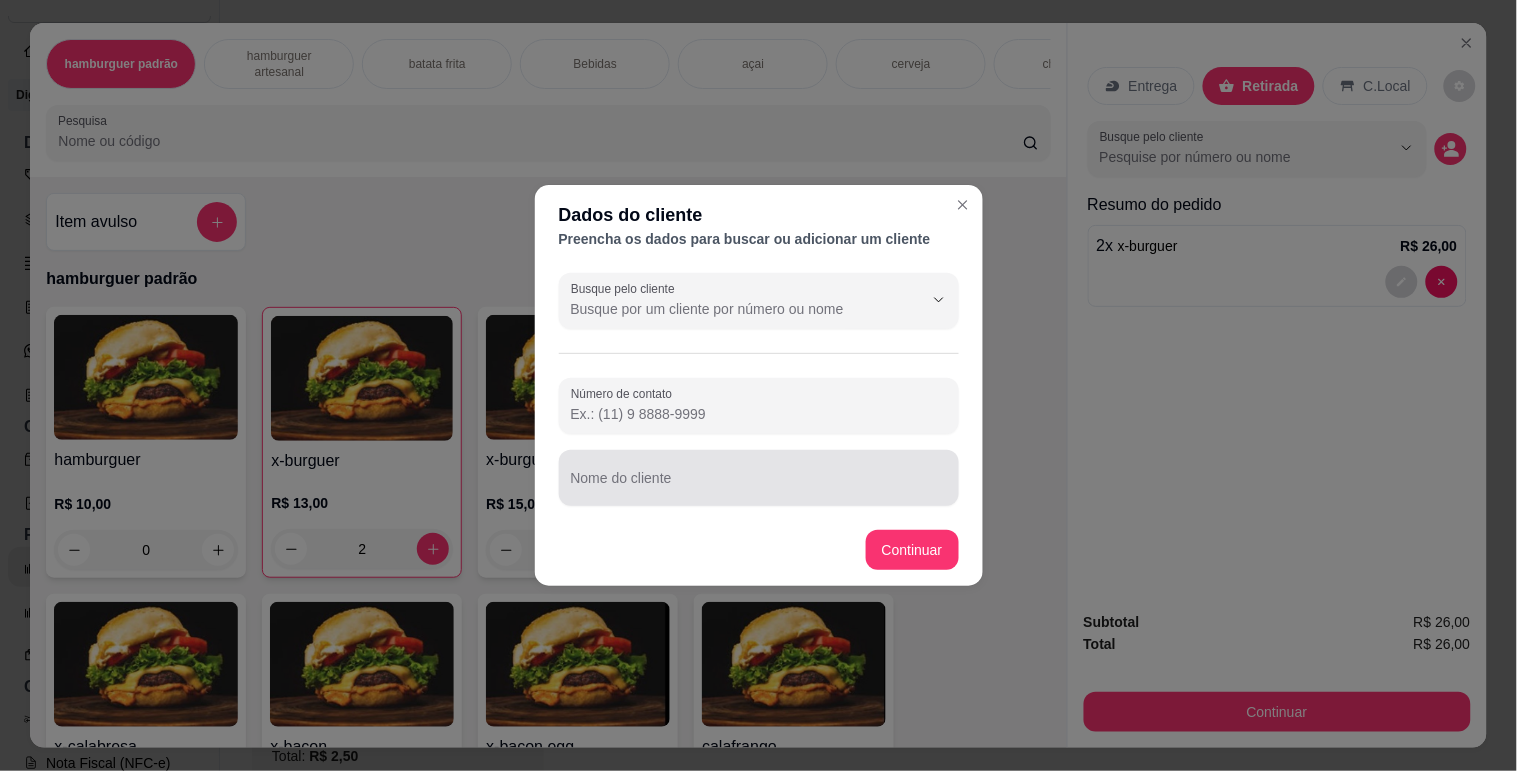 click on "Nome do cliente" at bounding box center (759, 478) 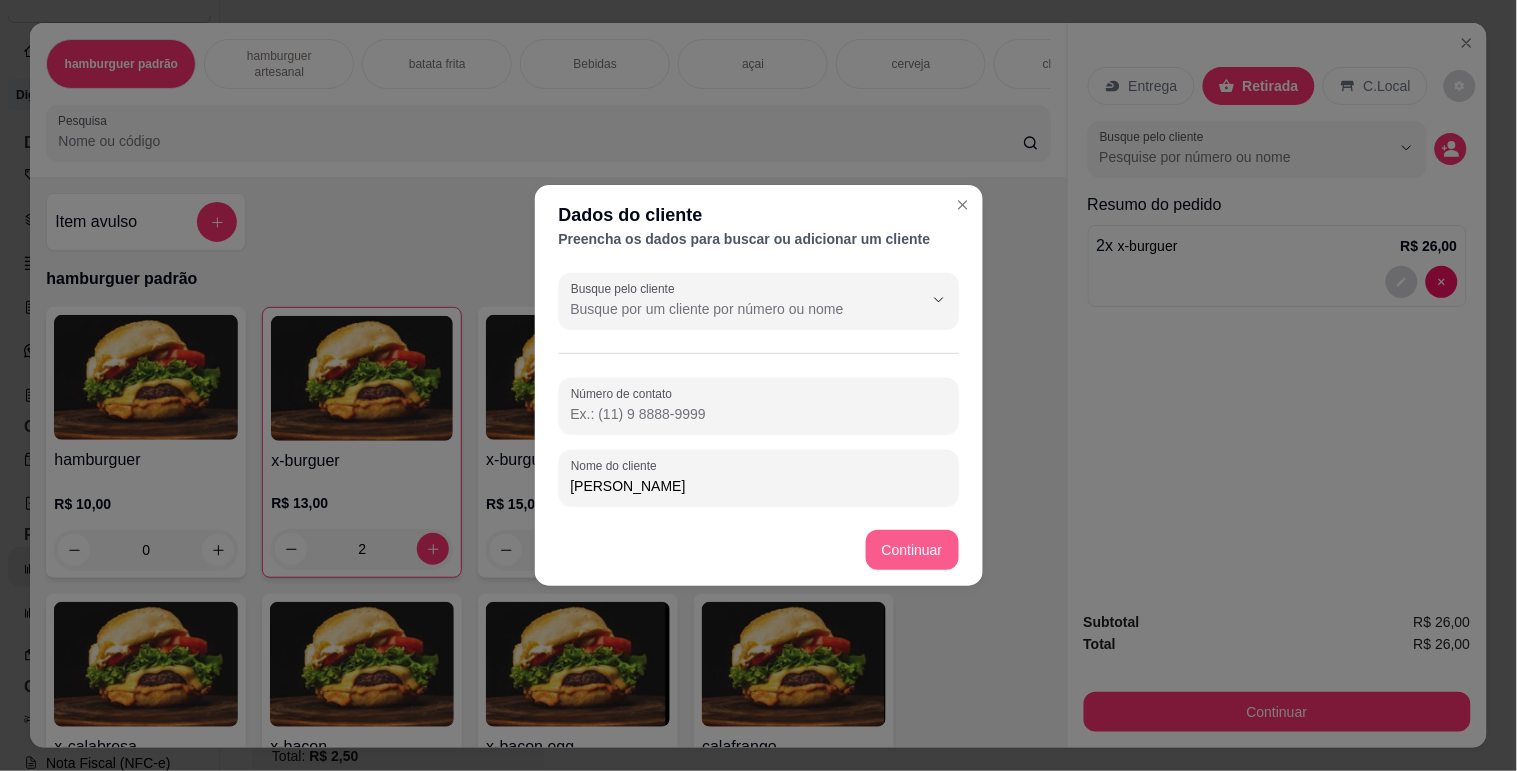 type on "[PERSON_NAME]" 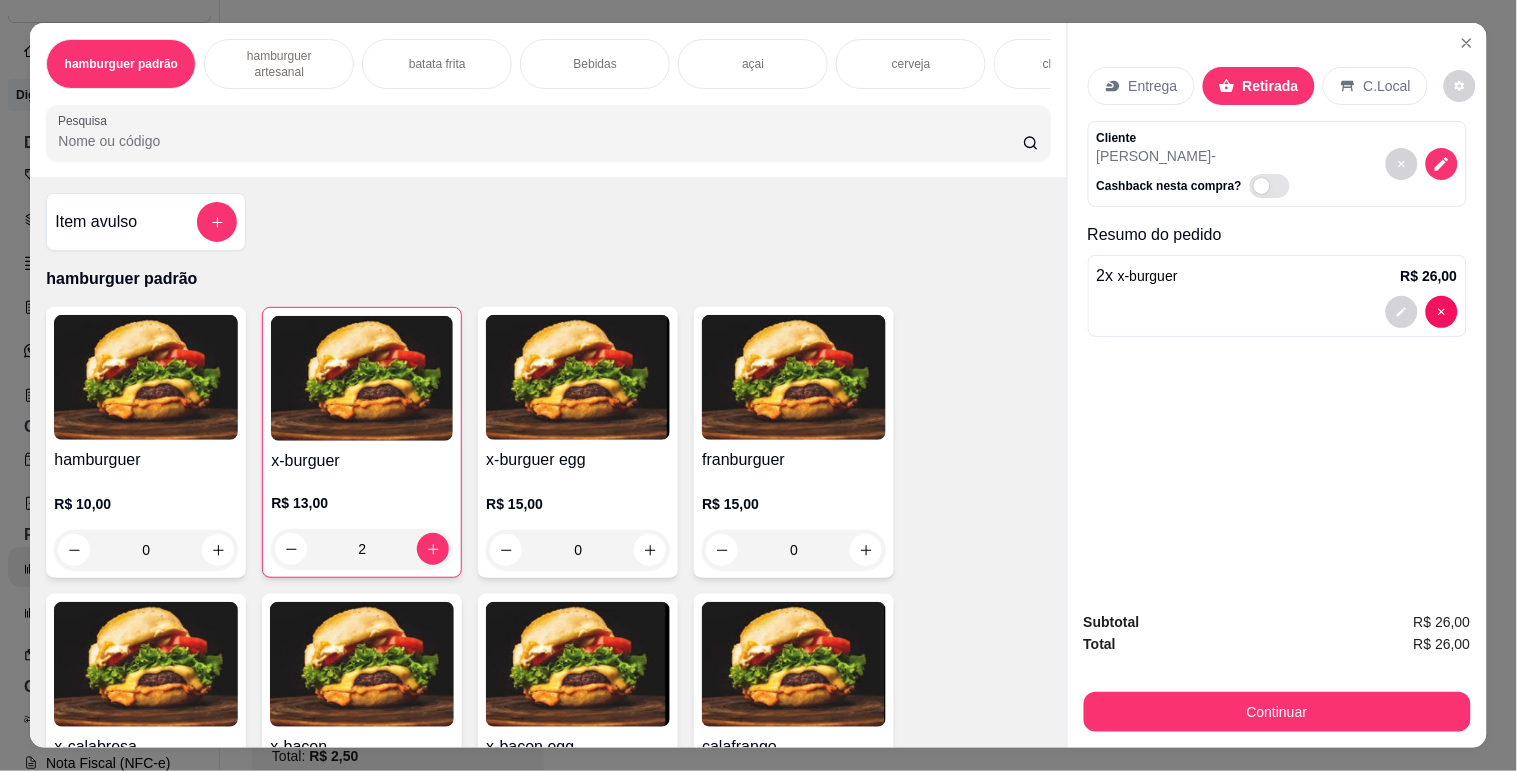 drag, startPoint x: 1177, startPoint y: 725, endPoint x: 1177, endPoint y: 710, distance: 15 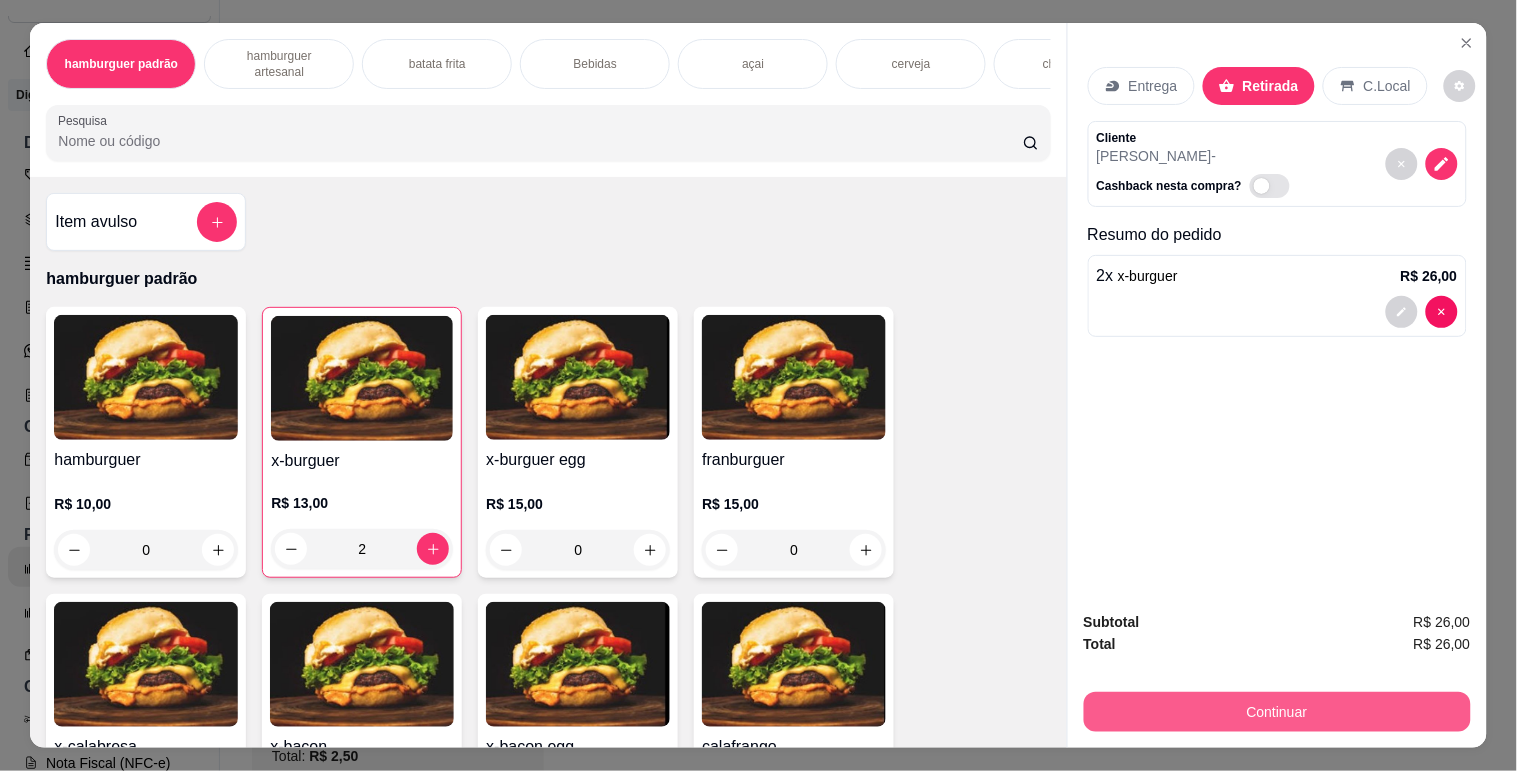 click on "Continuar" at bounding box center [1277, 712] 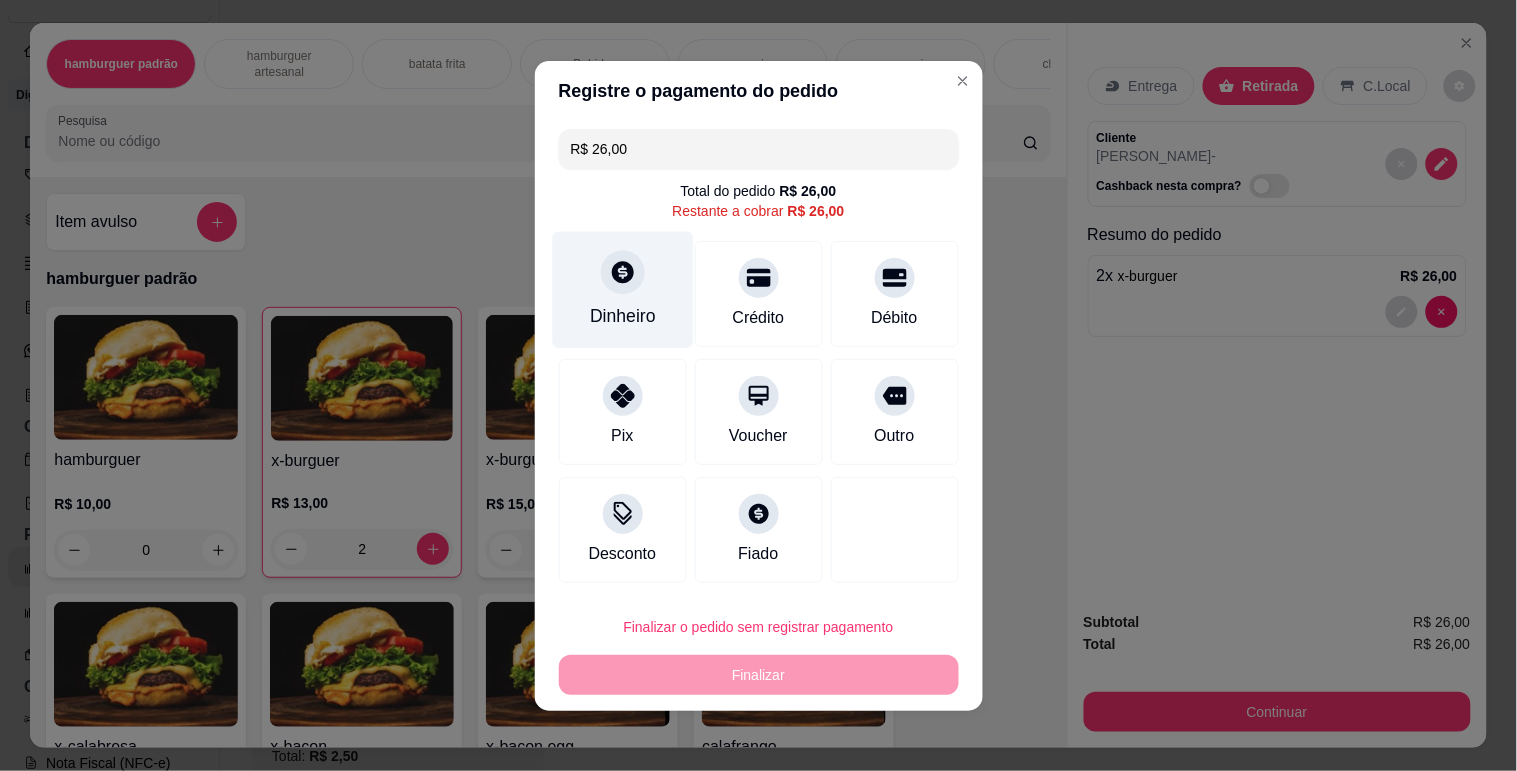 click on "Dinheiro" at bounding box center (622, 289) 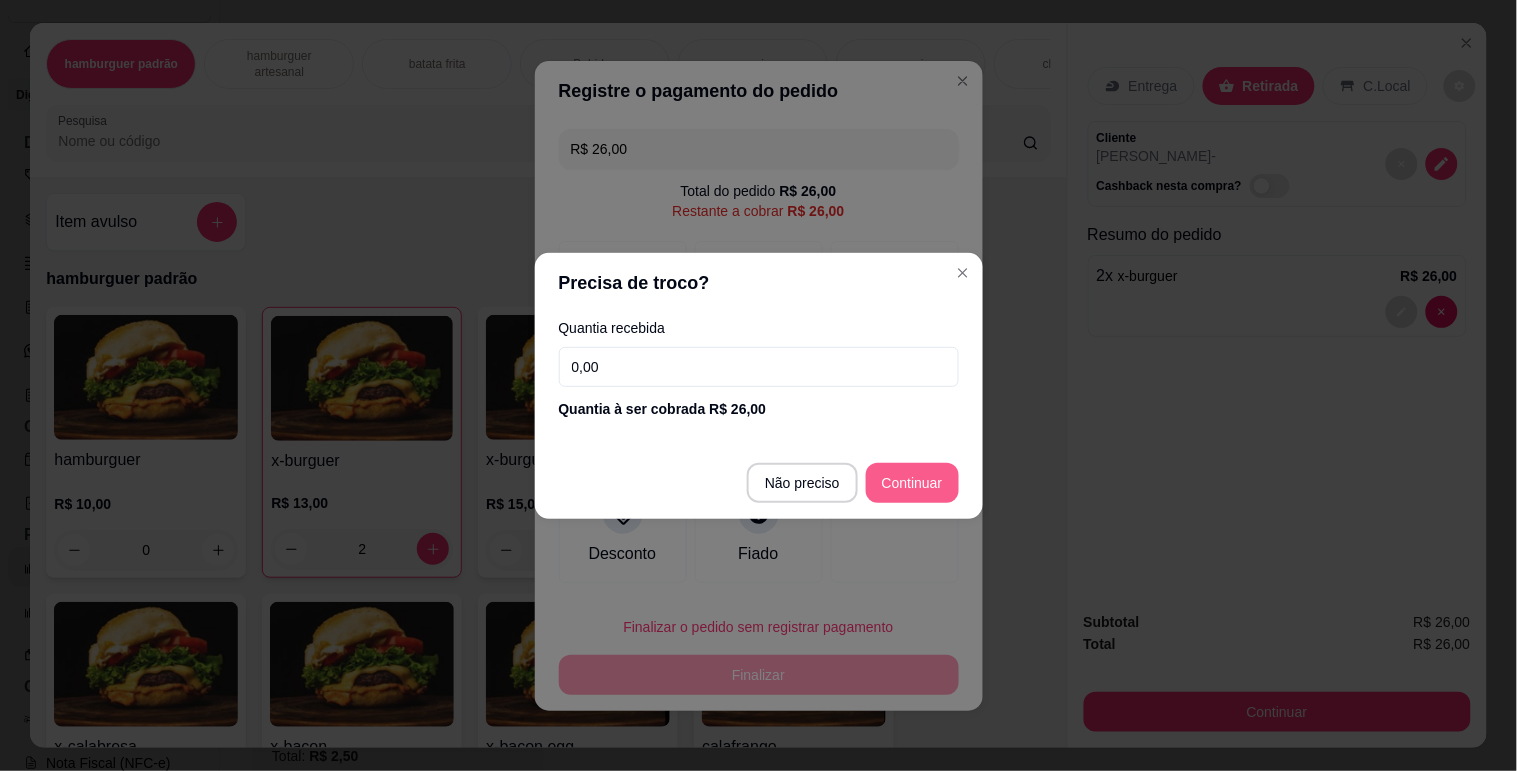 type on "R$ 0,00" 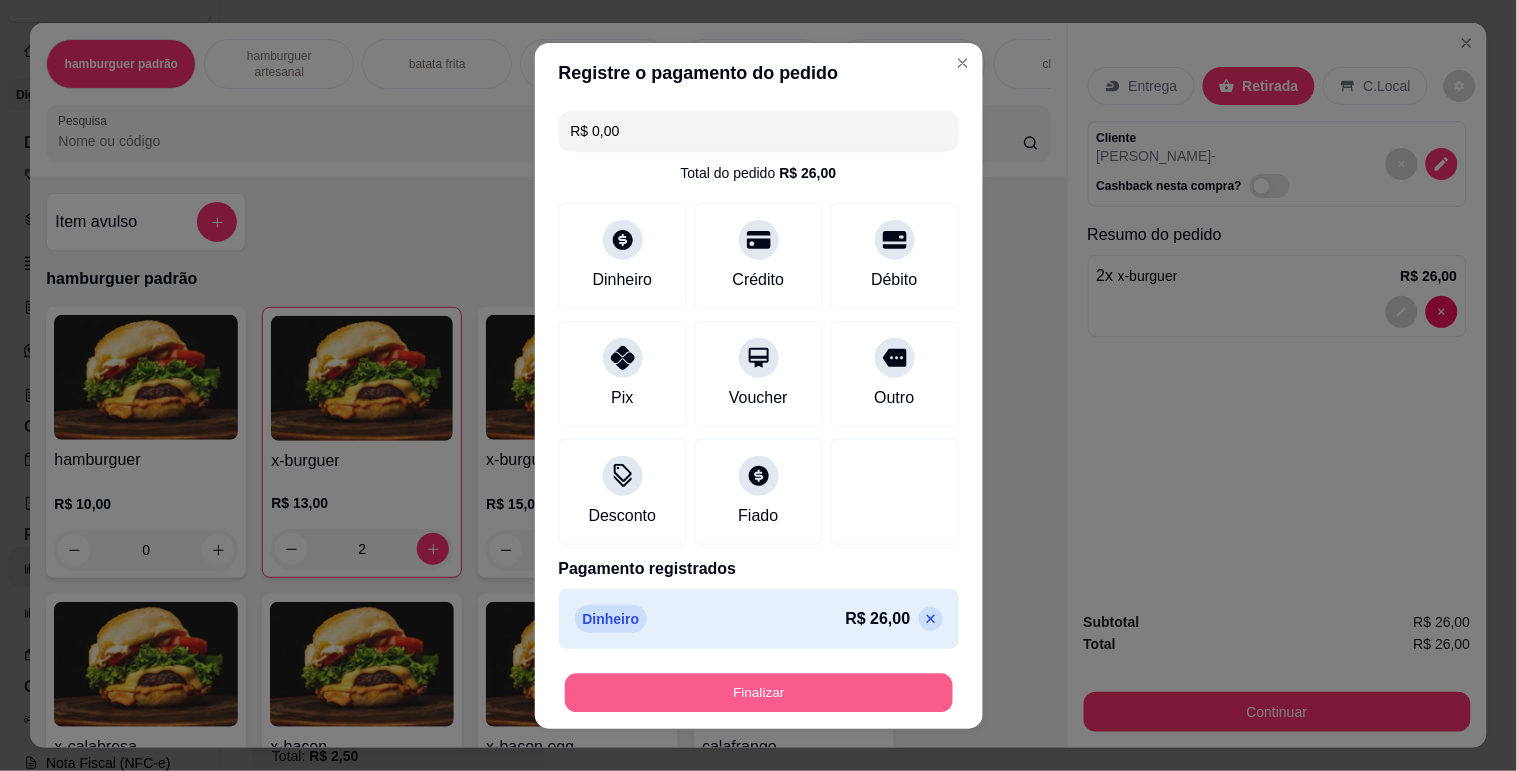click on "Finalizar" at bounding box center [759, 692] 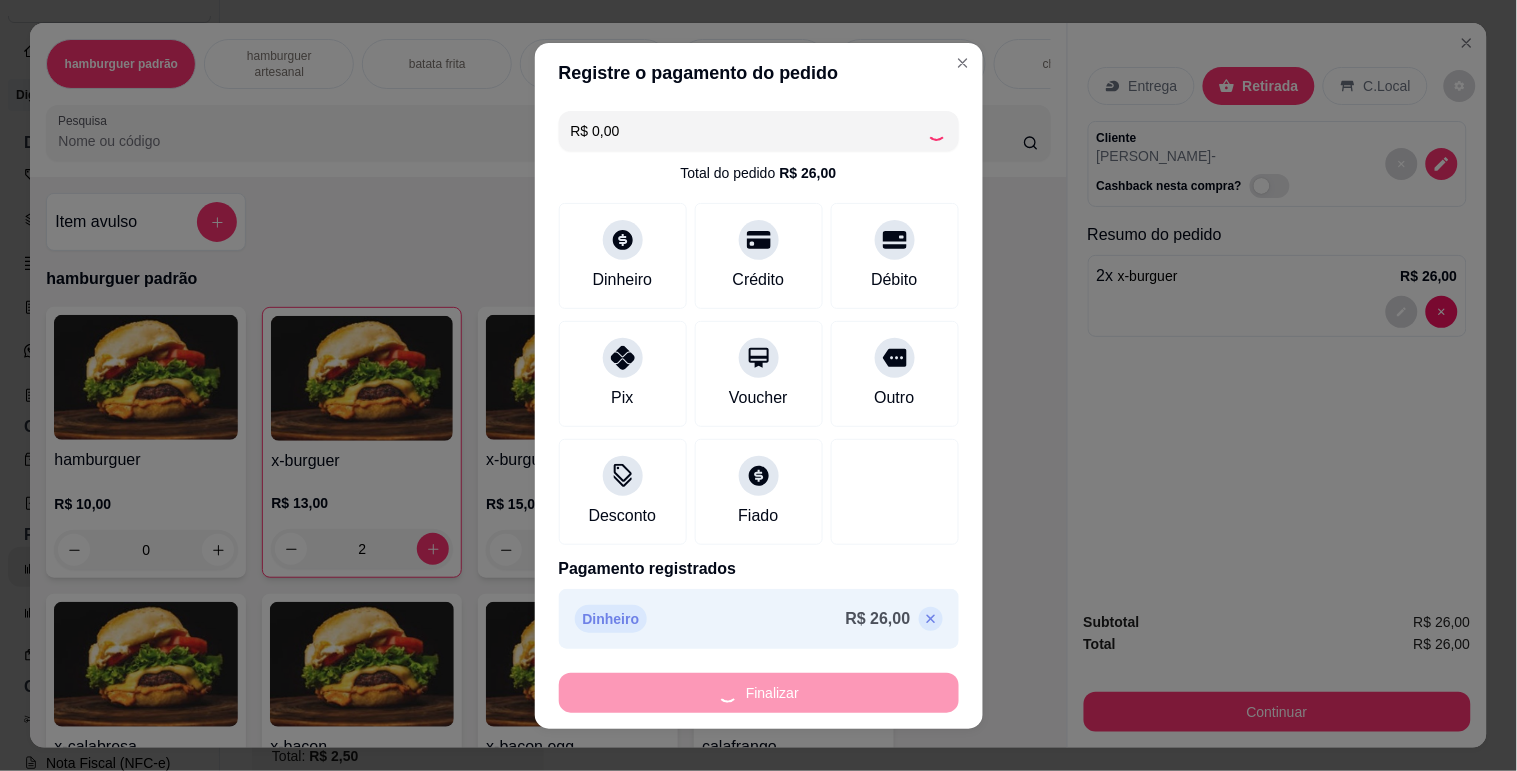 type on "0" 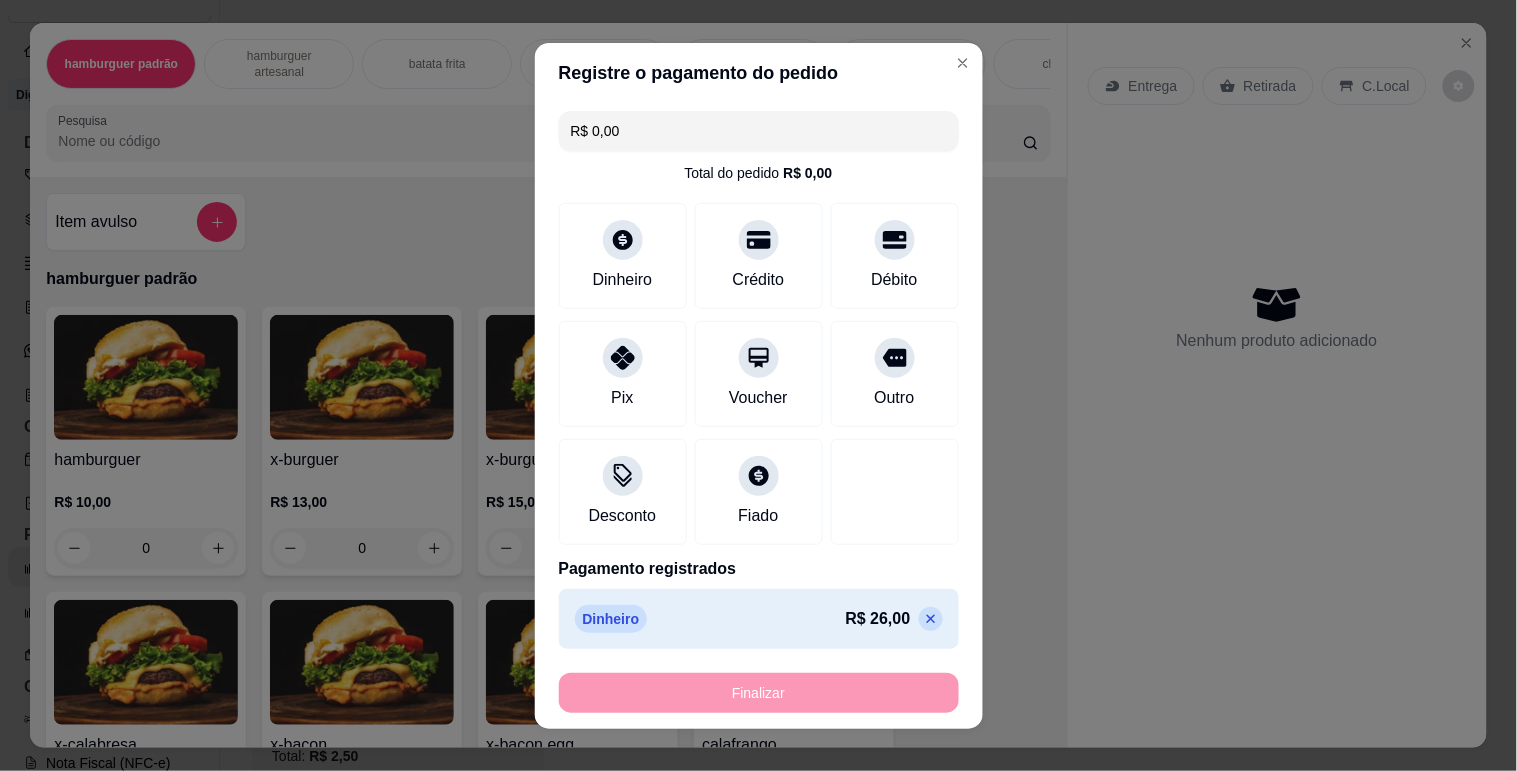 type on "-R$ 26,00" 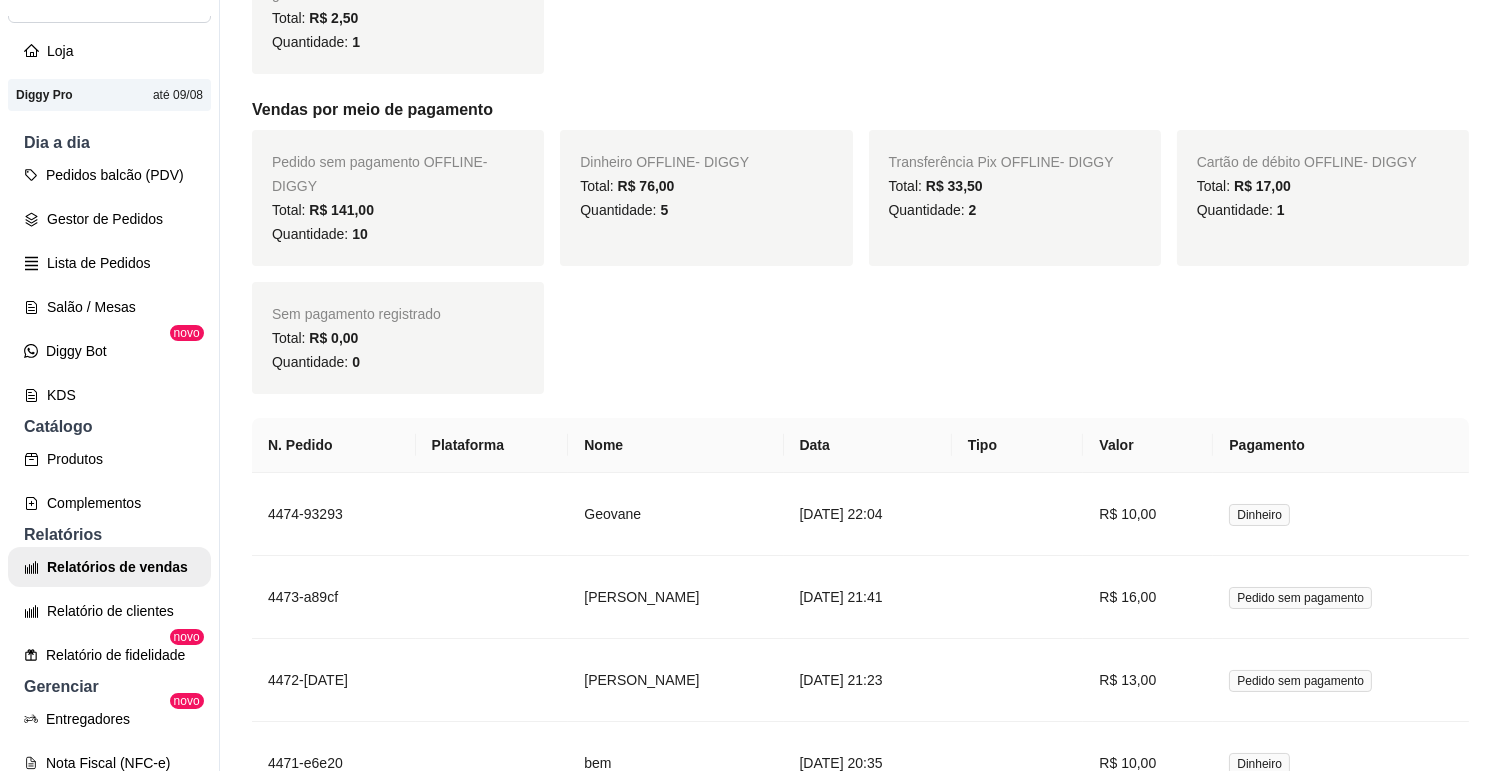 scroll, scrollTop: 777, scrollLeft: 0, axis: vertical 